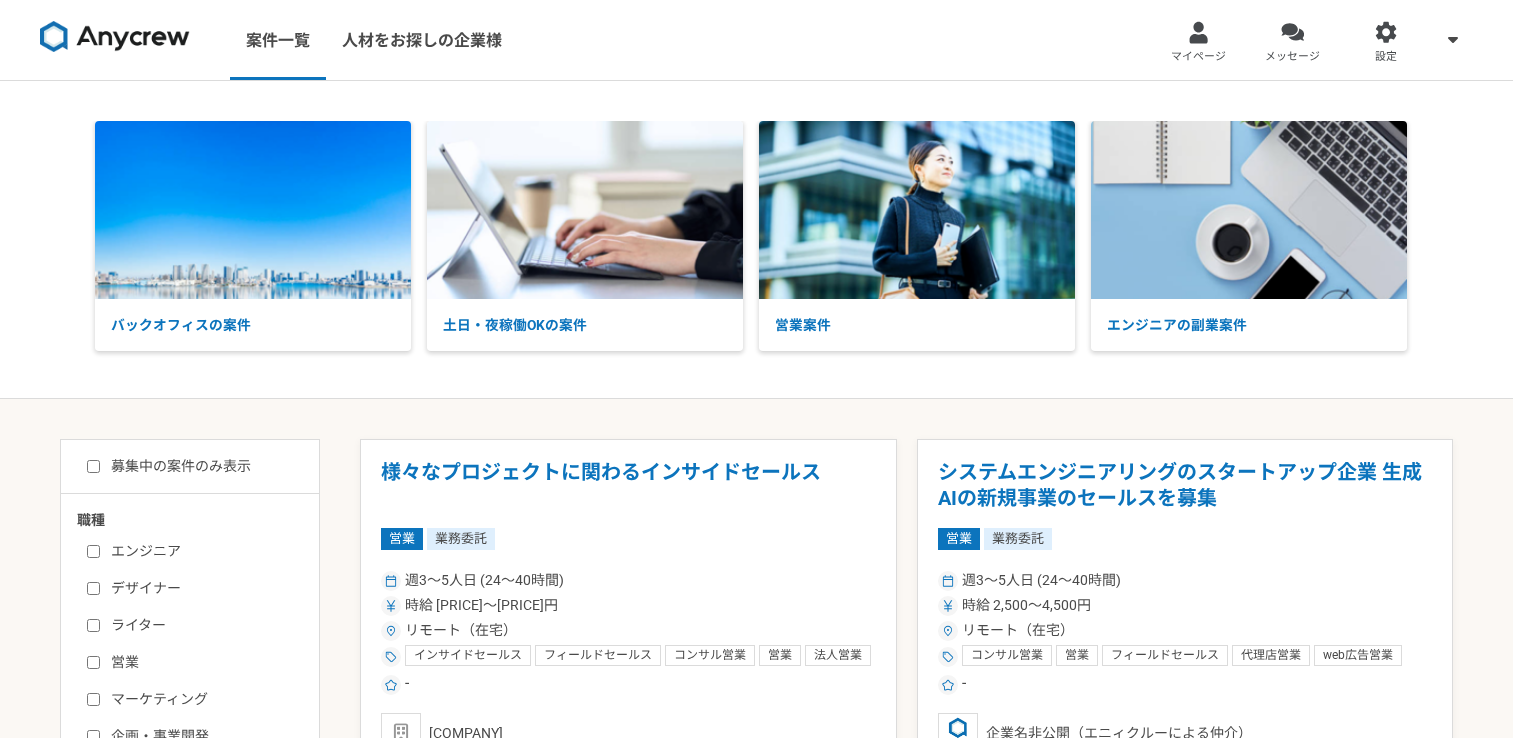 scroll, scrollTop: 0, scrollLeft: 0, axis: both 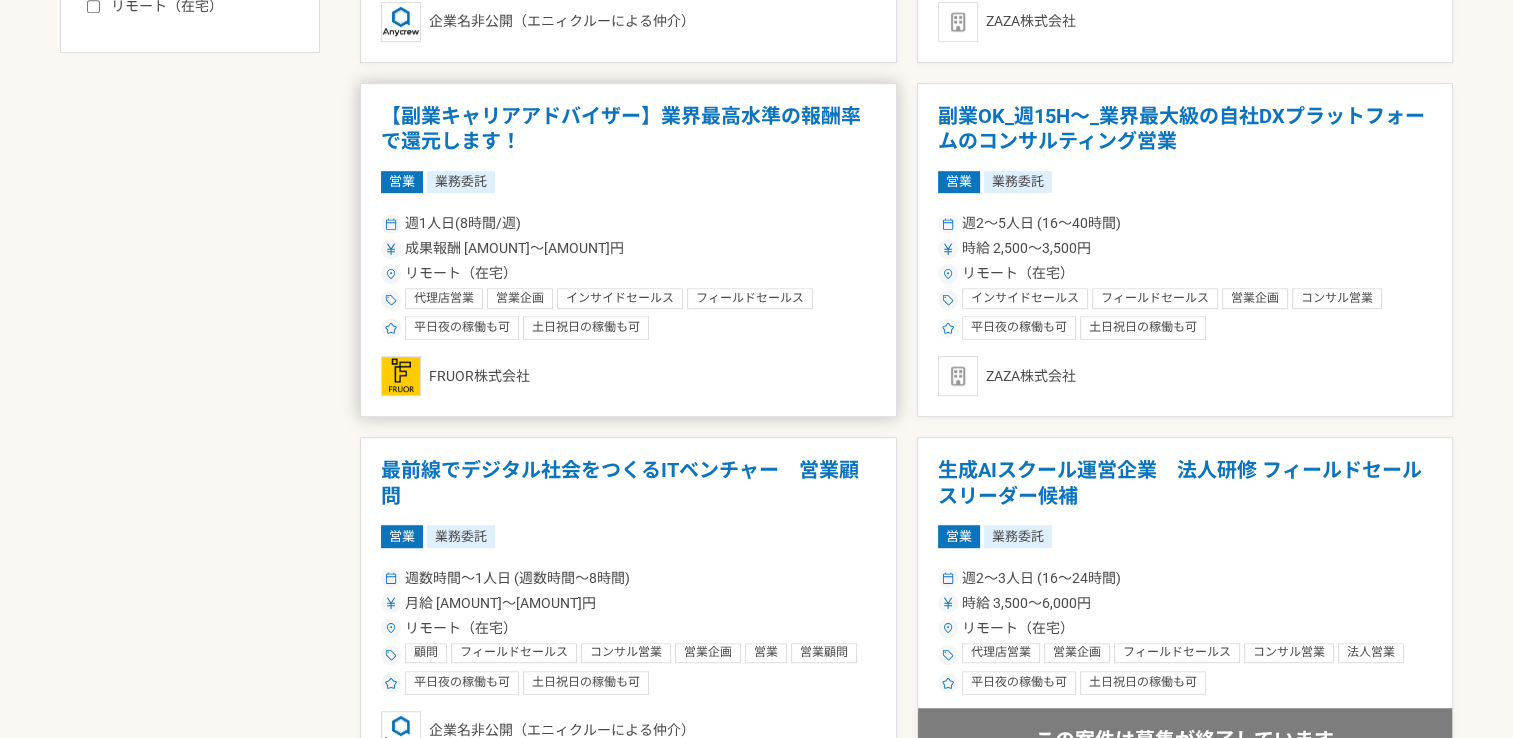 click on "【副業キャリアアドバイザー】業界最高水準の報酬率で還元します！" at bounding box center (628, 129) 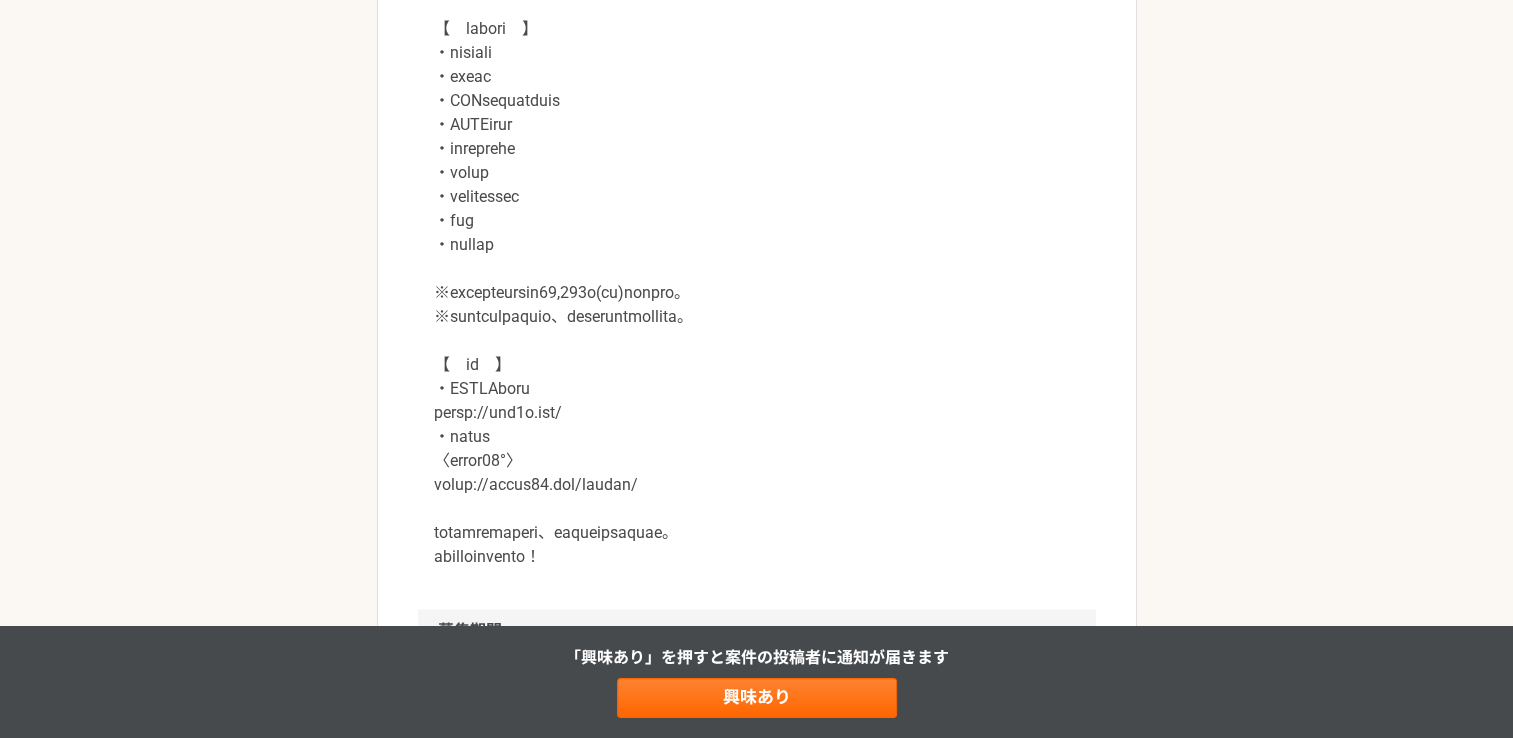 scroll, scrollTop: 2266, scrollLeft: 0, axis: vertical 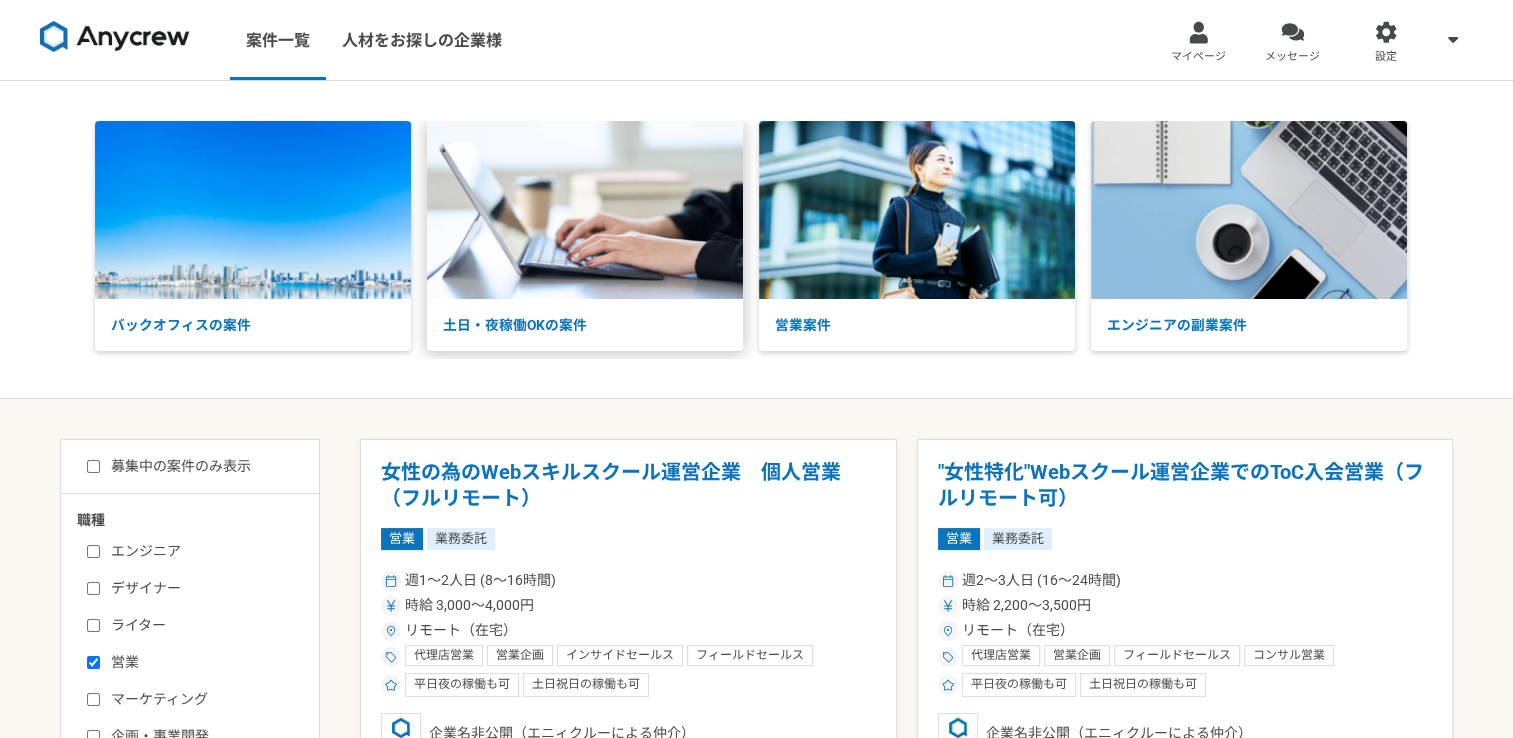 click on "土日・夜稼働OKの案件" at bounding box center (585, 325) 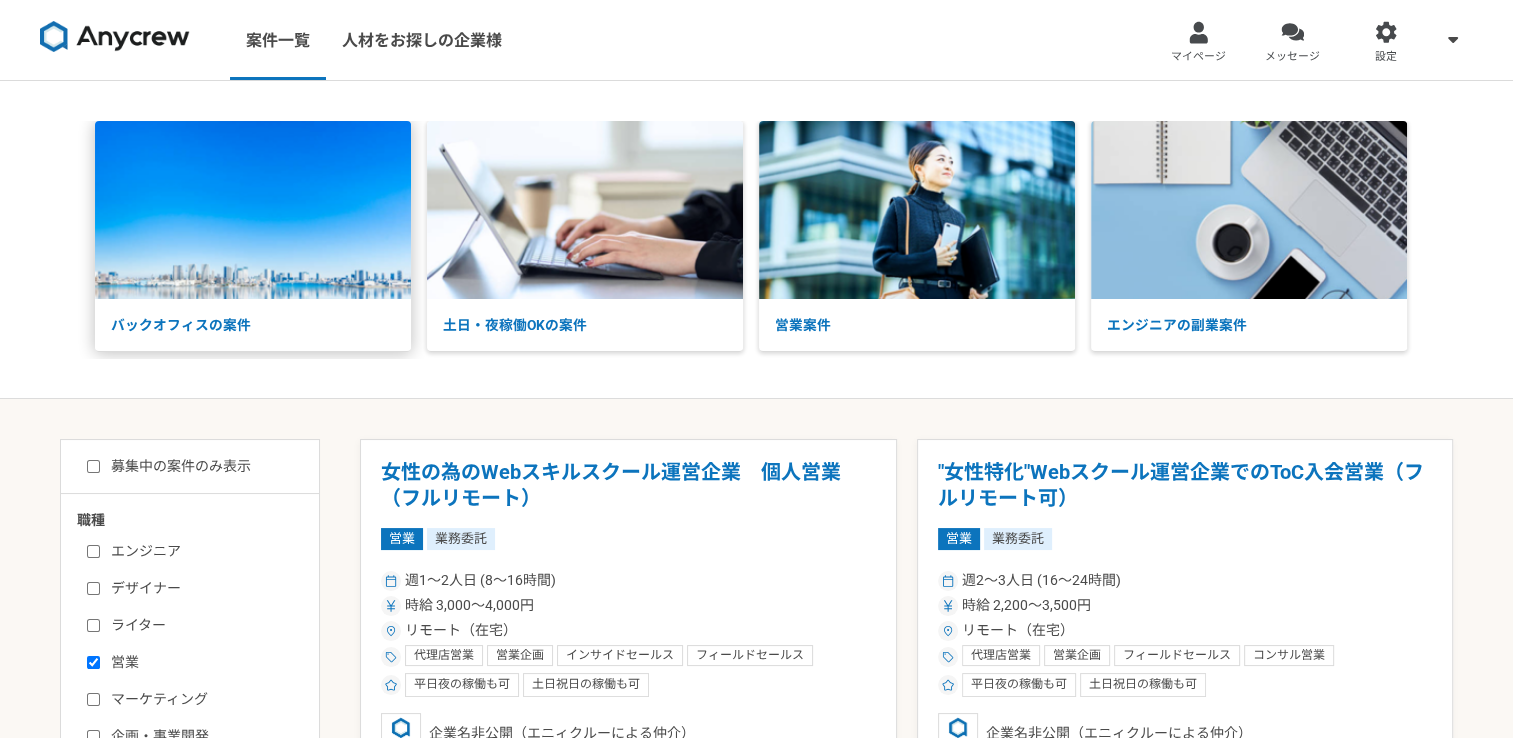 click on "バックオフィスの案件" at bounding box center [253, 325] 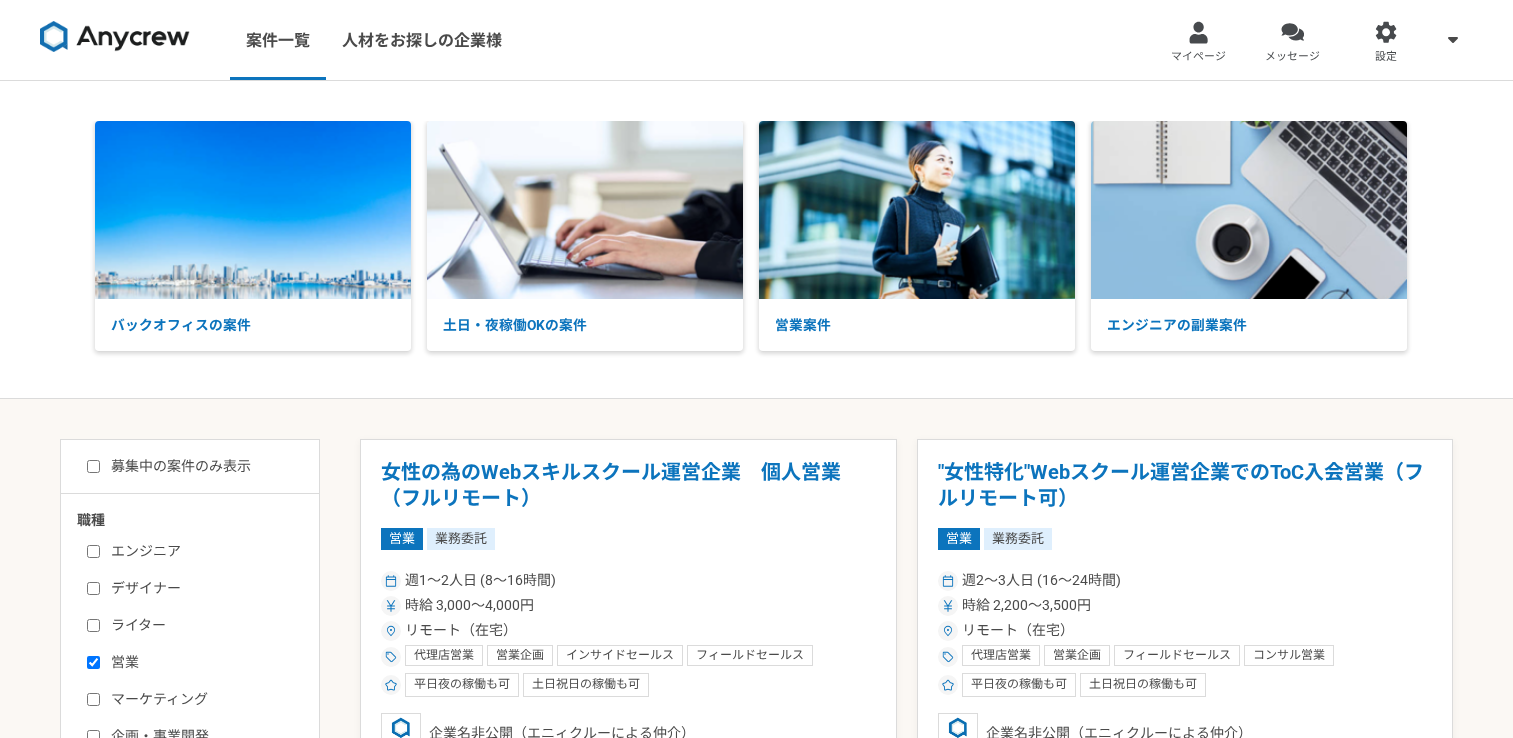 scroll, scrollTop: 0, scrollLeft: 0, axis: both 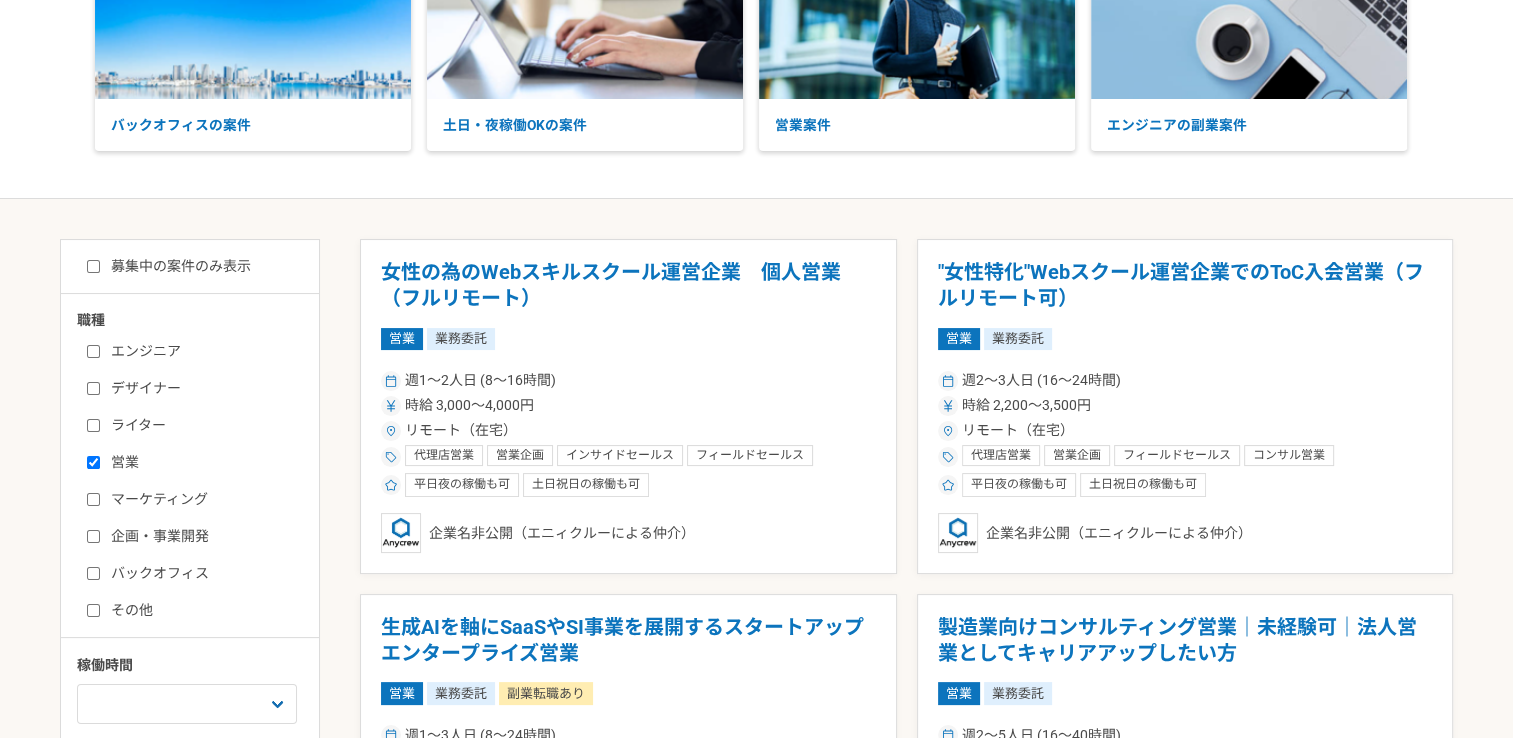 click on "営業" at bounding box center (202, 462) 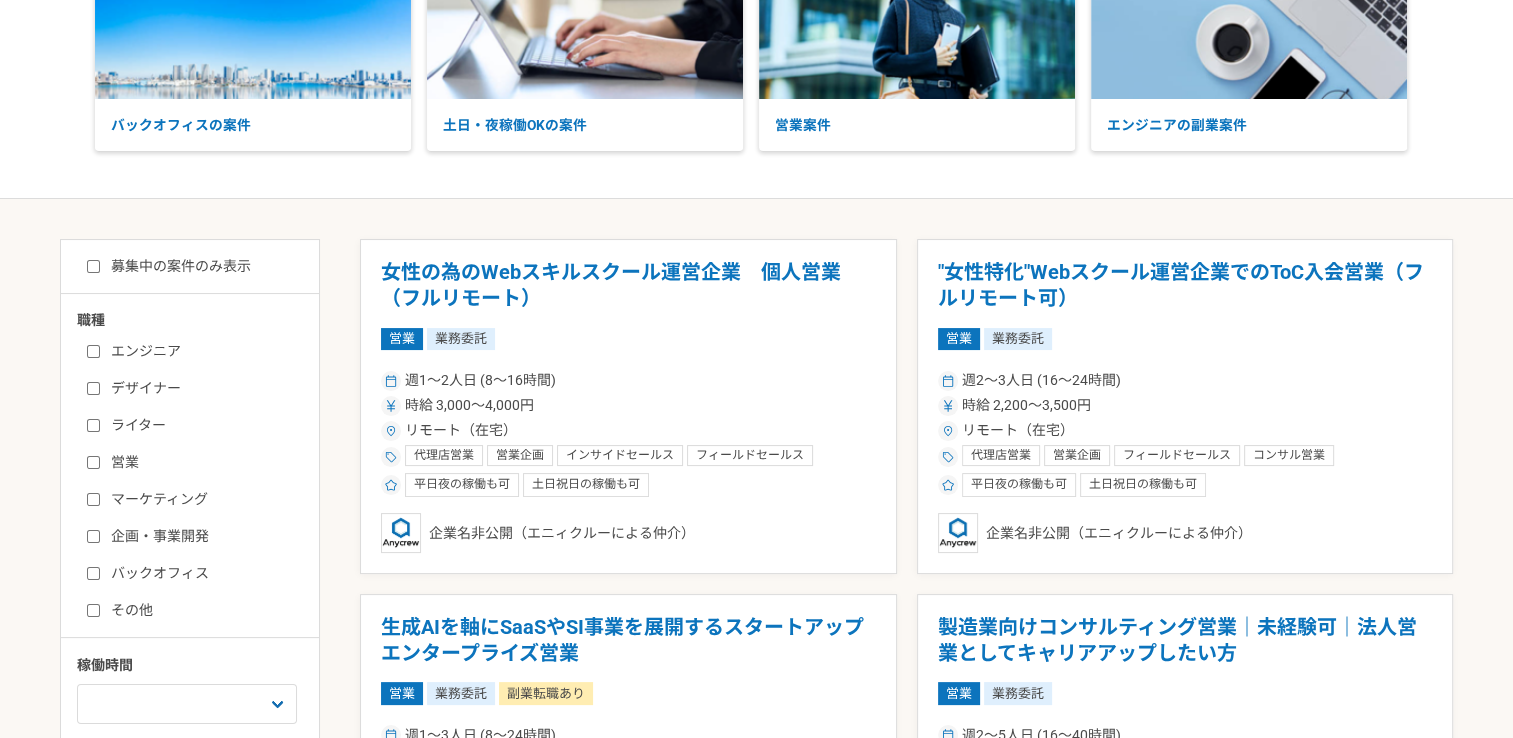 checkbox on "false" 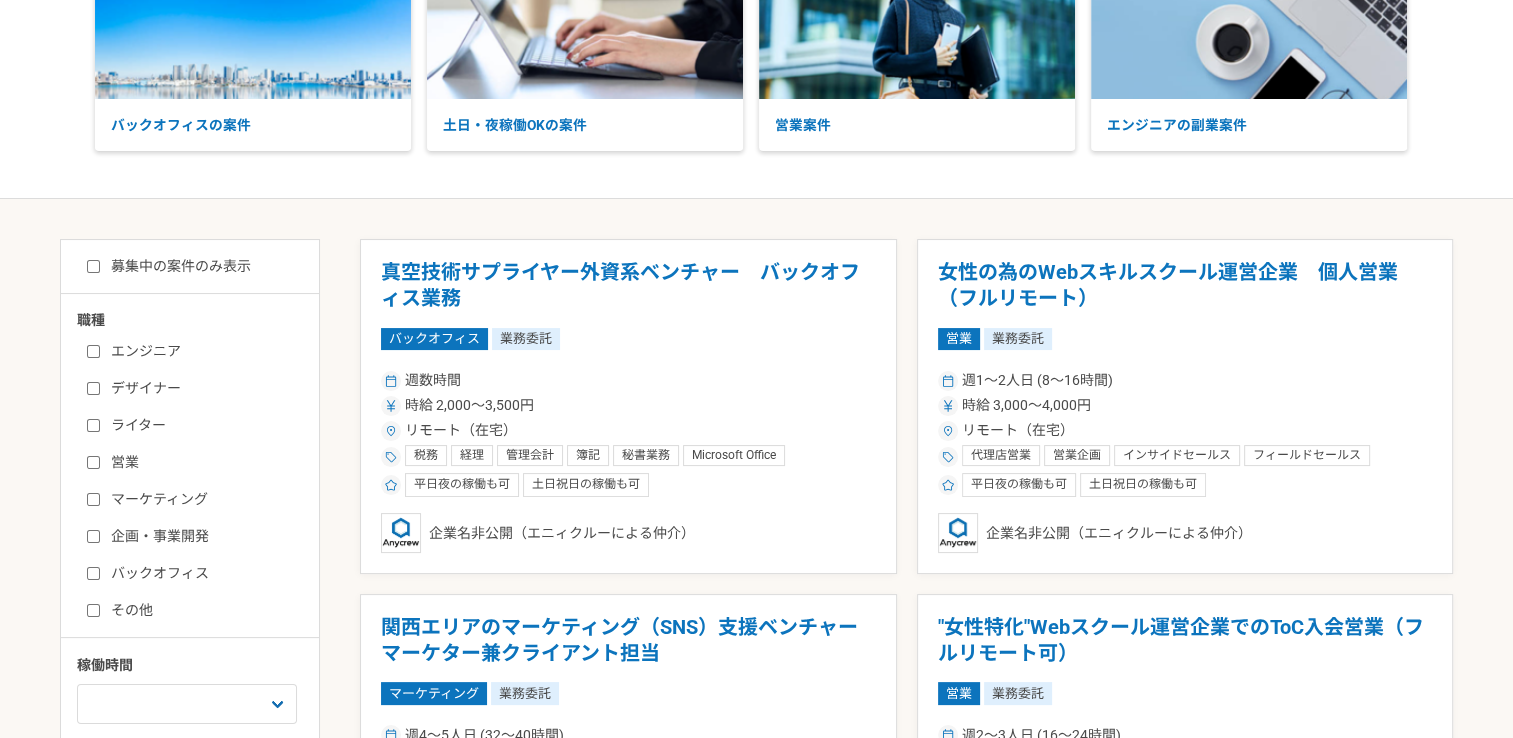 click on "バックオフィス" at bounding box center [93, 573] 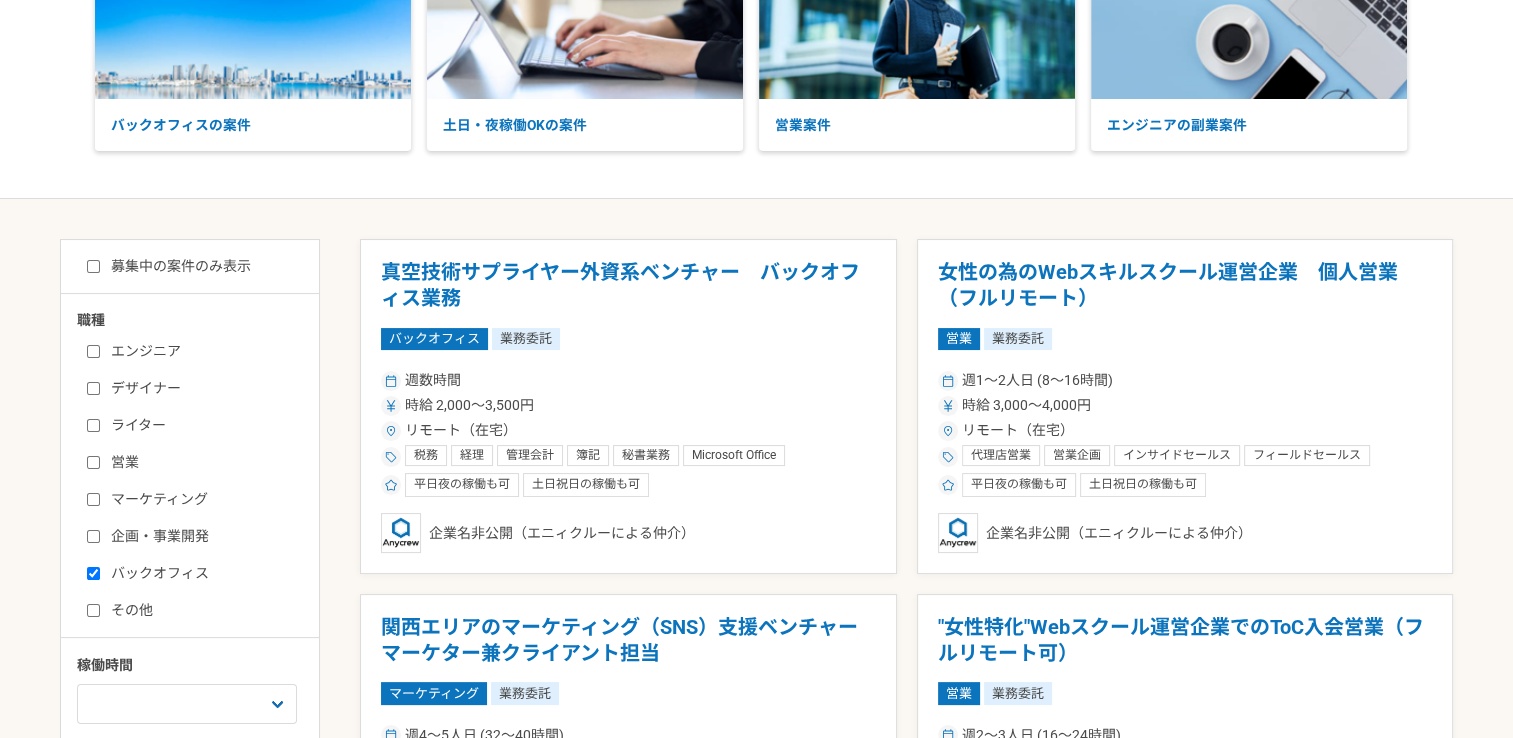 checkbox on "true" 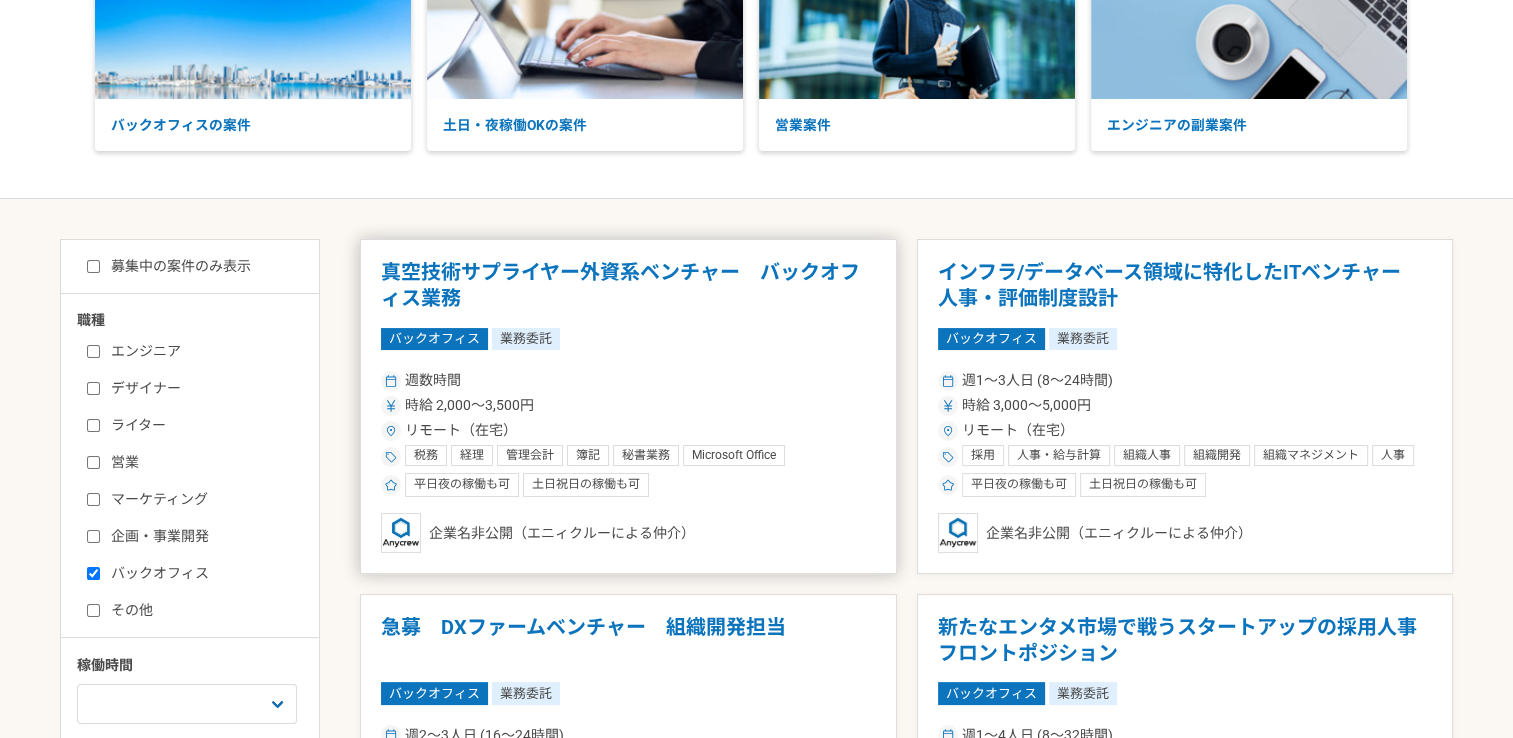 click on "真空技術サプライヤー外資系ベンチャー　バックオフィス業務 バックオフィス 業務委託 週数時間 時給 2,000〜3,500円 リモート（在宅） 税務 経理 管理会計 簿記 秘書業務 Microsoft Office Microsoft Excel バックオフィス 総務 規程管理 オンプレからのクラウド移行 平日夜の稼働も可 土日祝日の稼働も可 企業名非公開（エニィクルーによる仲介）" at bounding box center [628, 406] 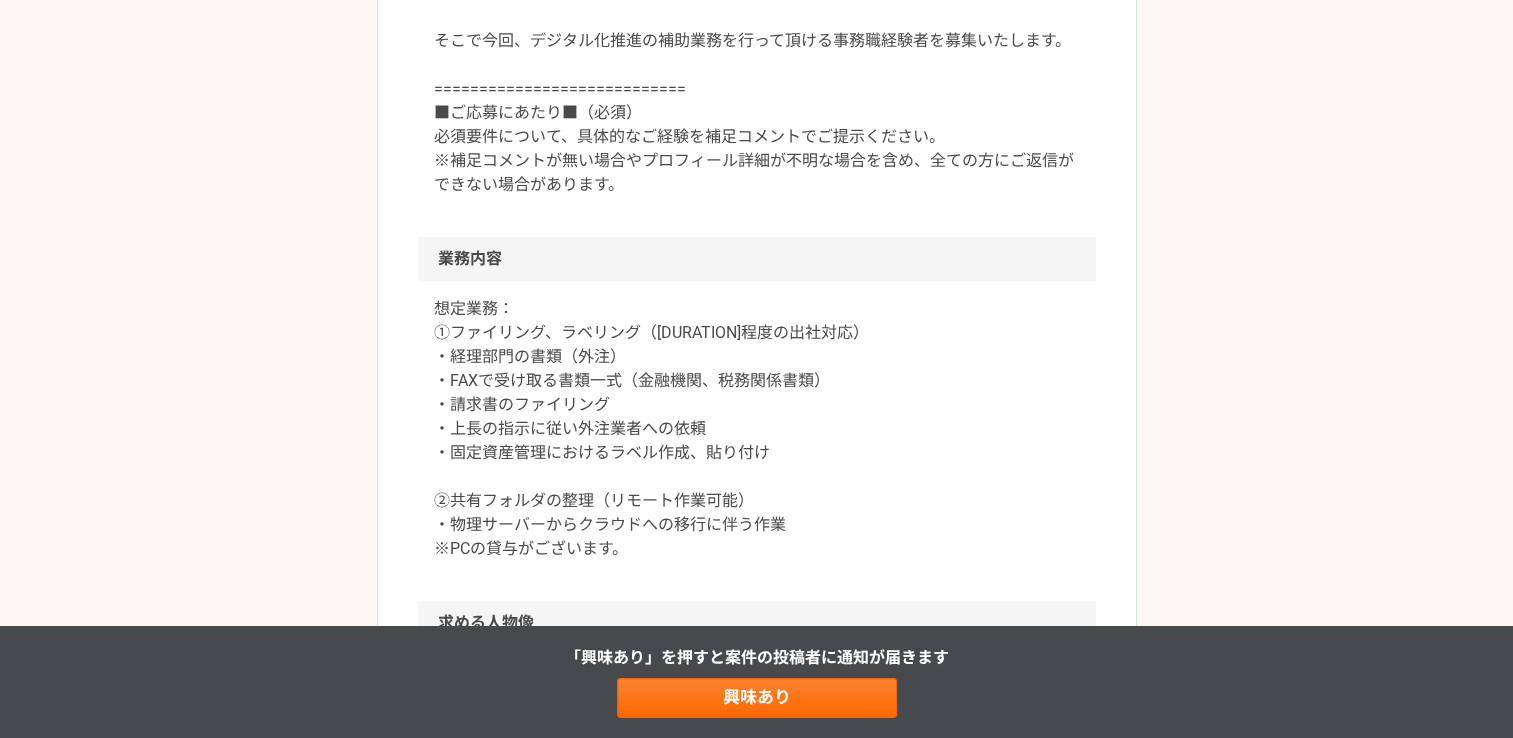 scroll, scrollTop: 800, scrollLeft: 0, axis: vertical 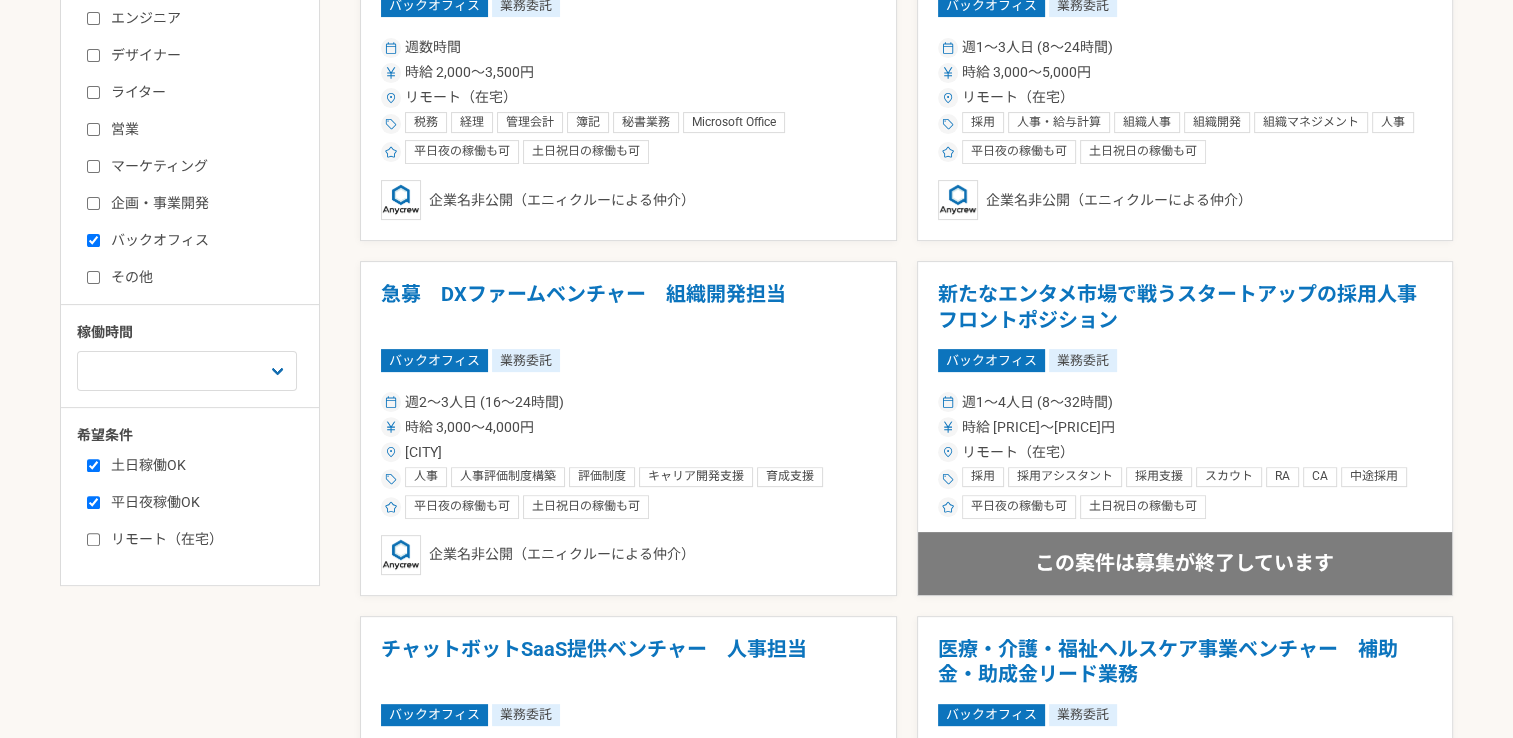 click on "バックオフィス" at bounding box center [93, 240] 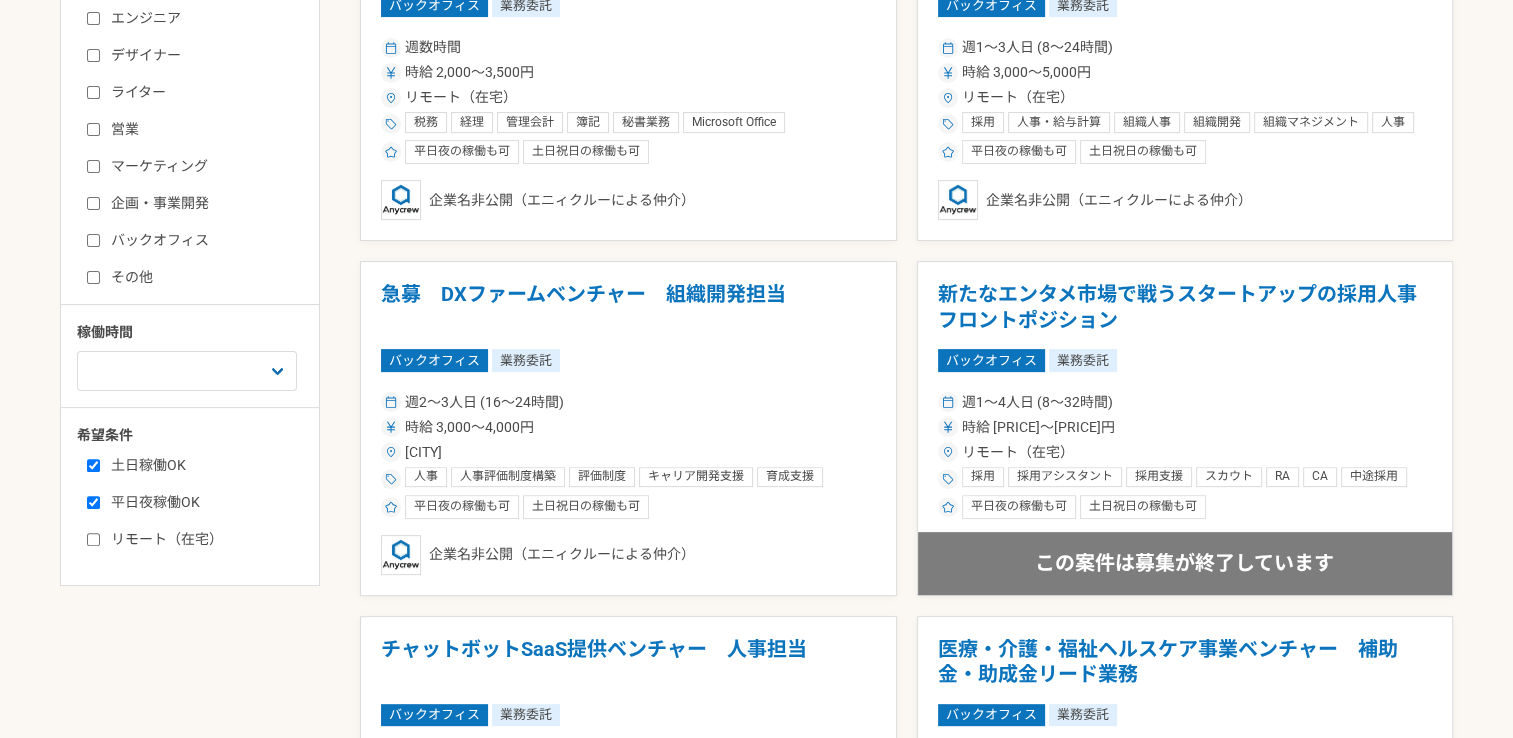 checkbox on "false" 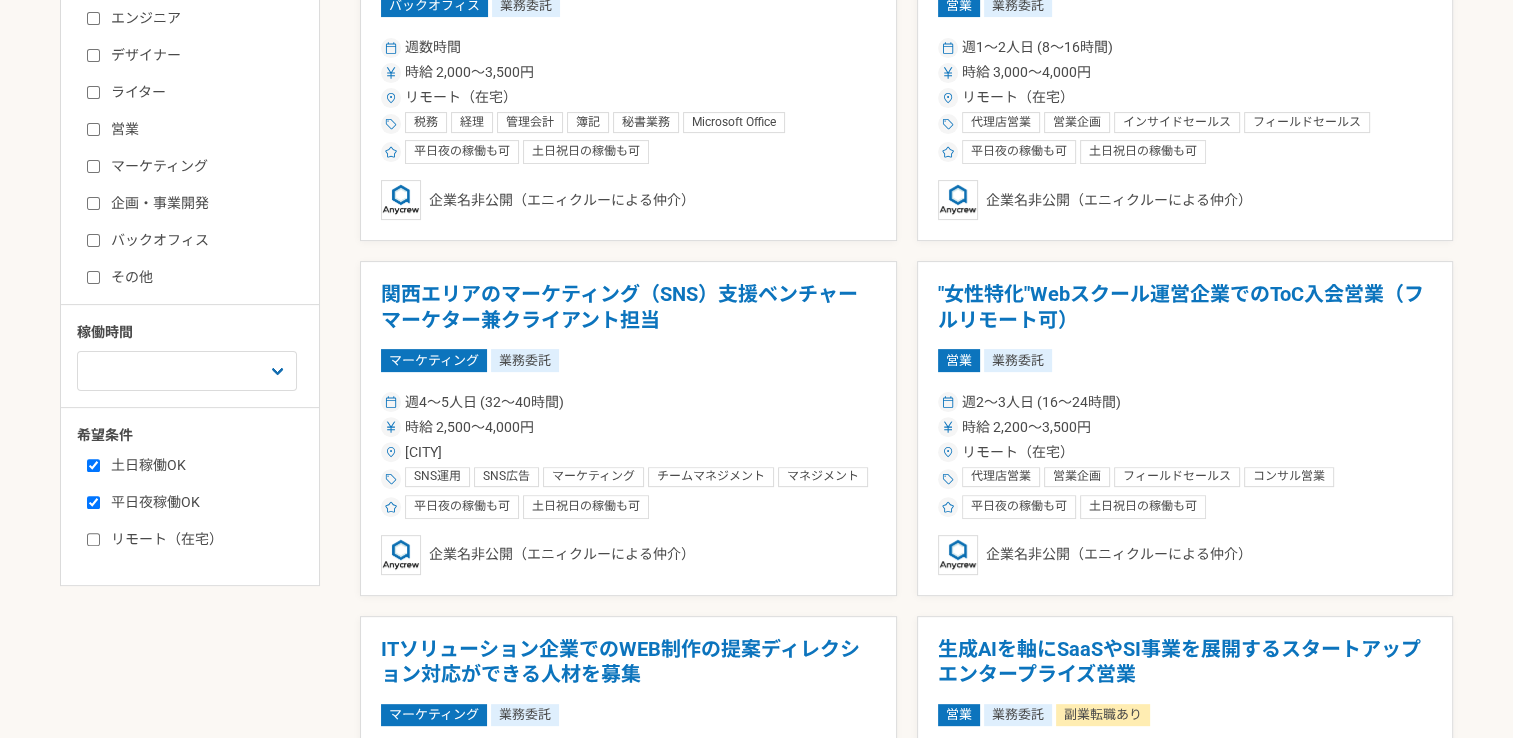 click on "営業" at bounding box center [93, 129] 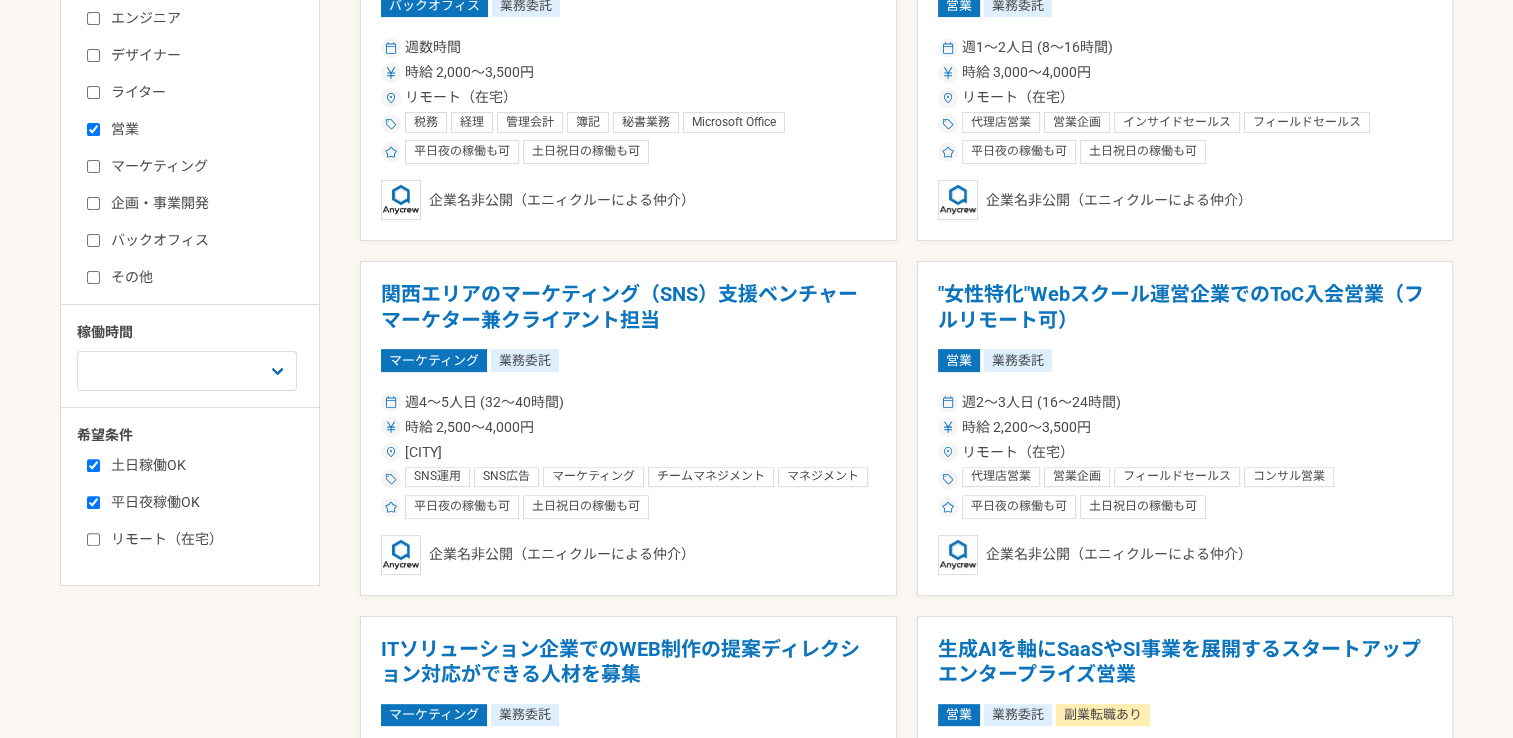 checkbox on "true" 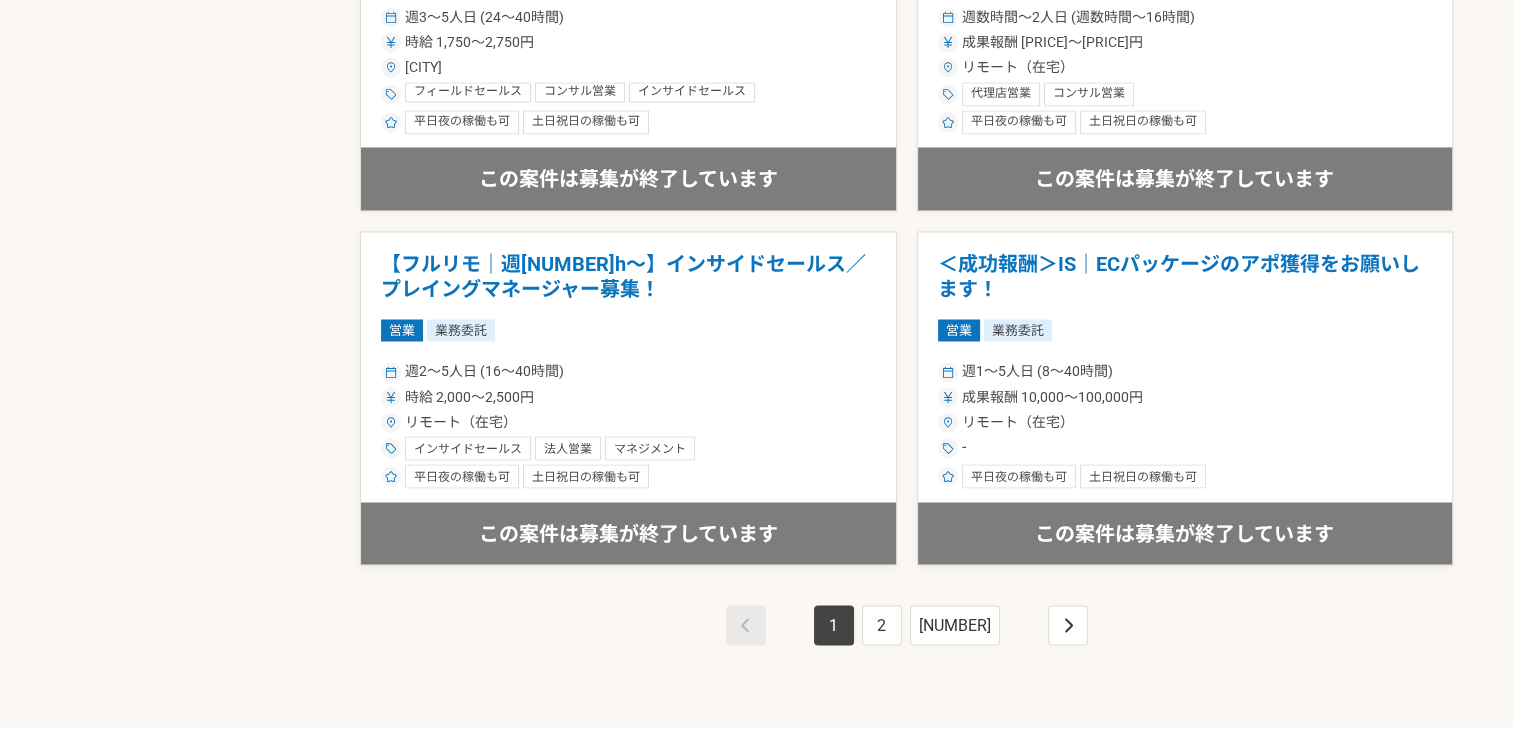 scroll, scrollTop: 3555, scrollLeft: 0, axis: vertical 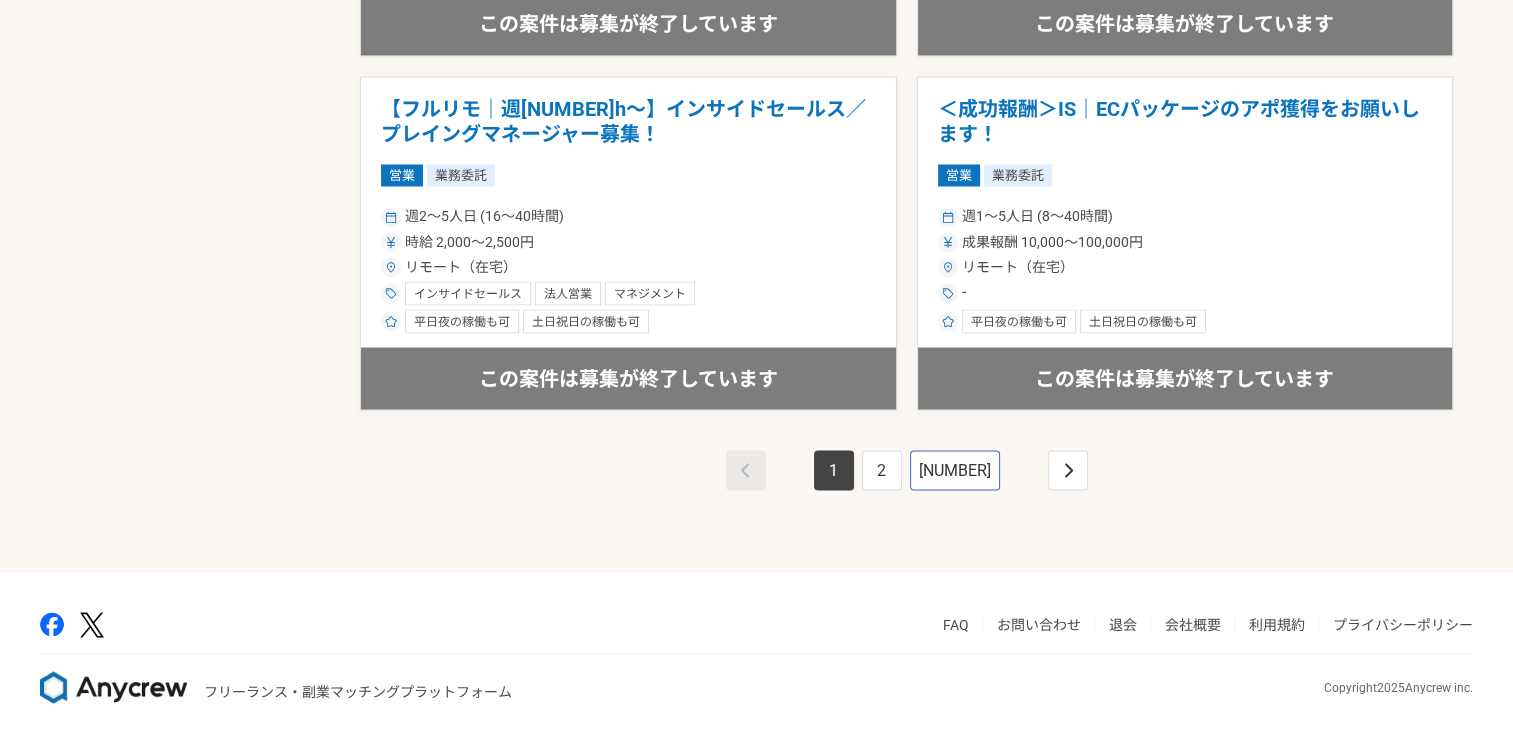 click on "3" at bounding box center (955, 470) 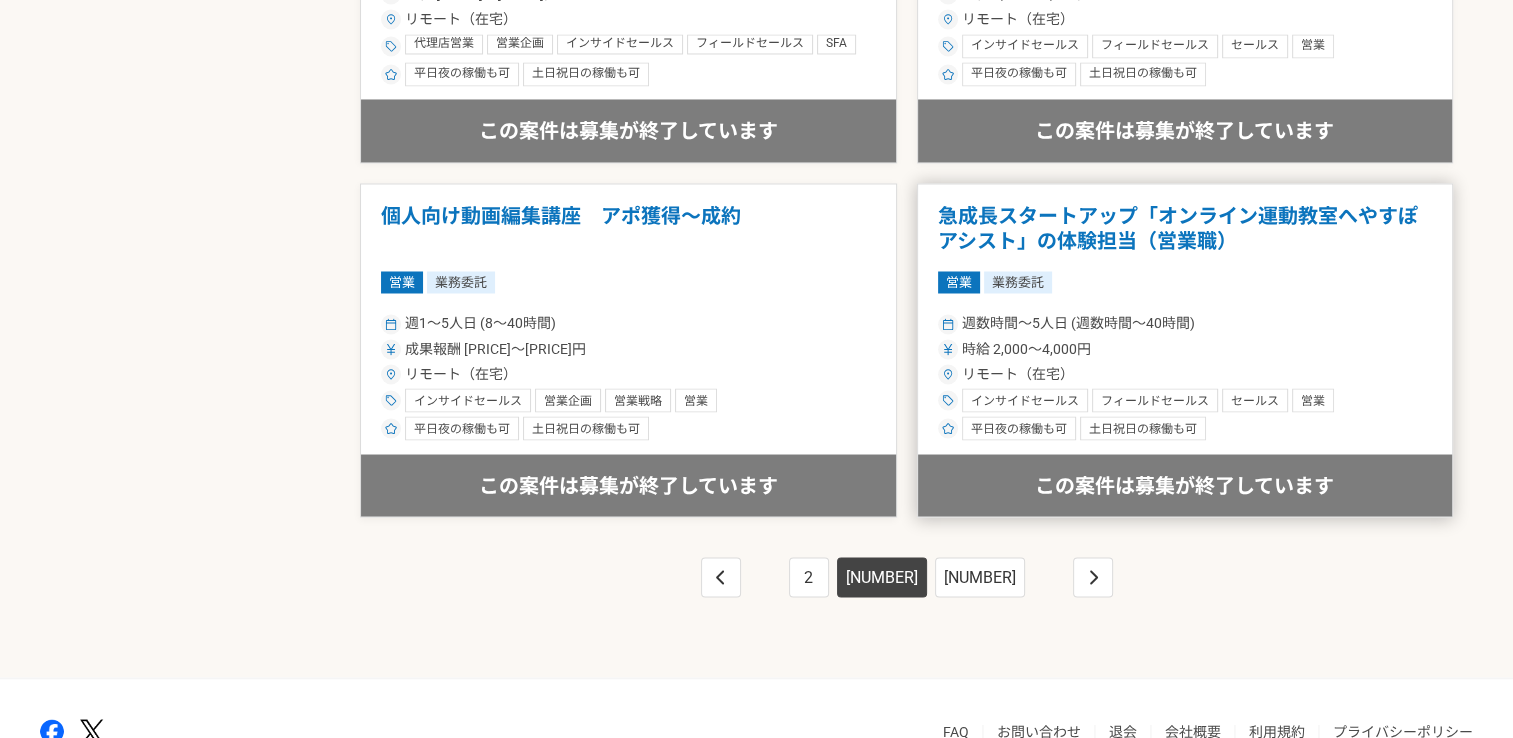 scroll, scrollTop: 3555, scrollLeft: 0, axis: vertical 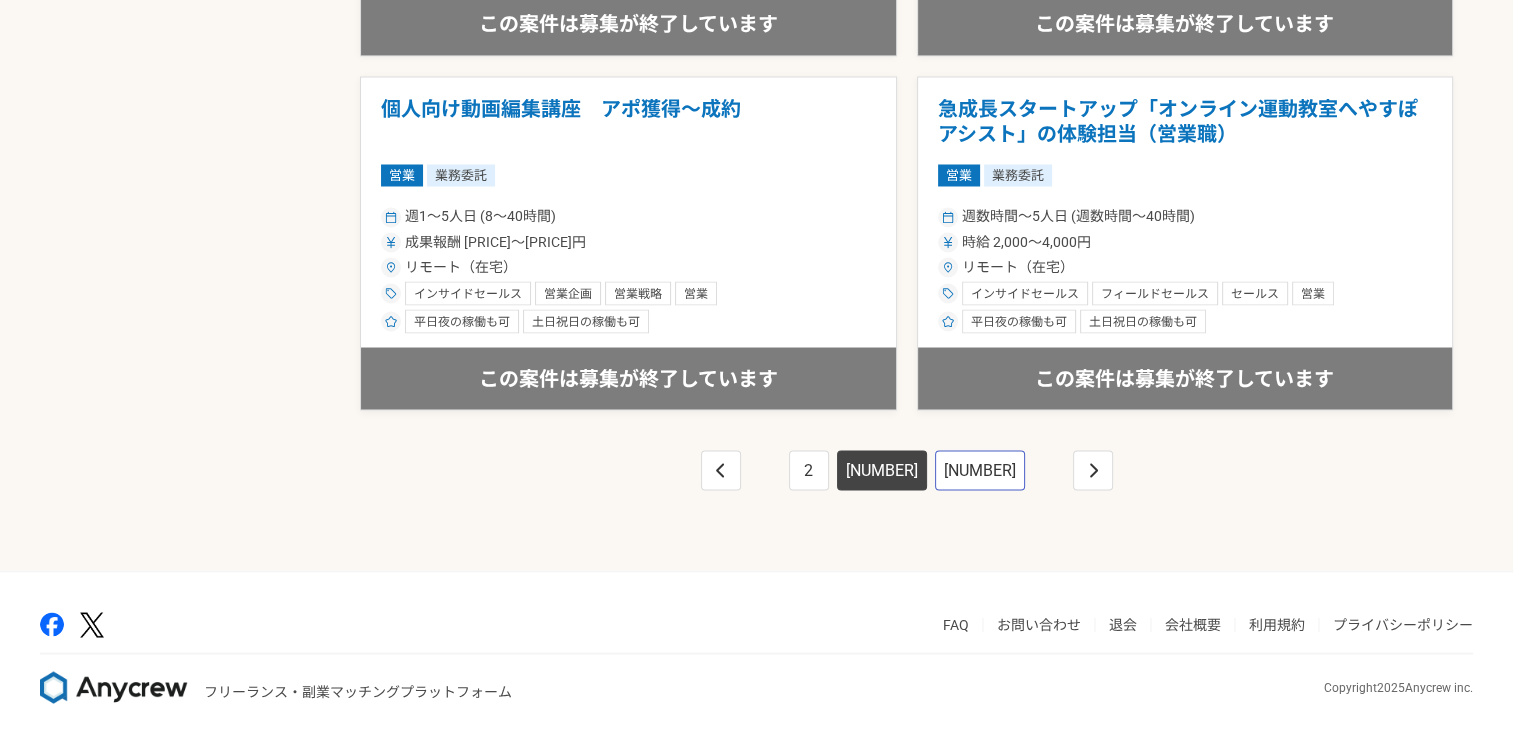 click on "4" at bounding box center (980, 470) 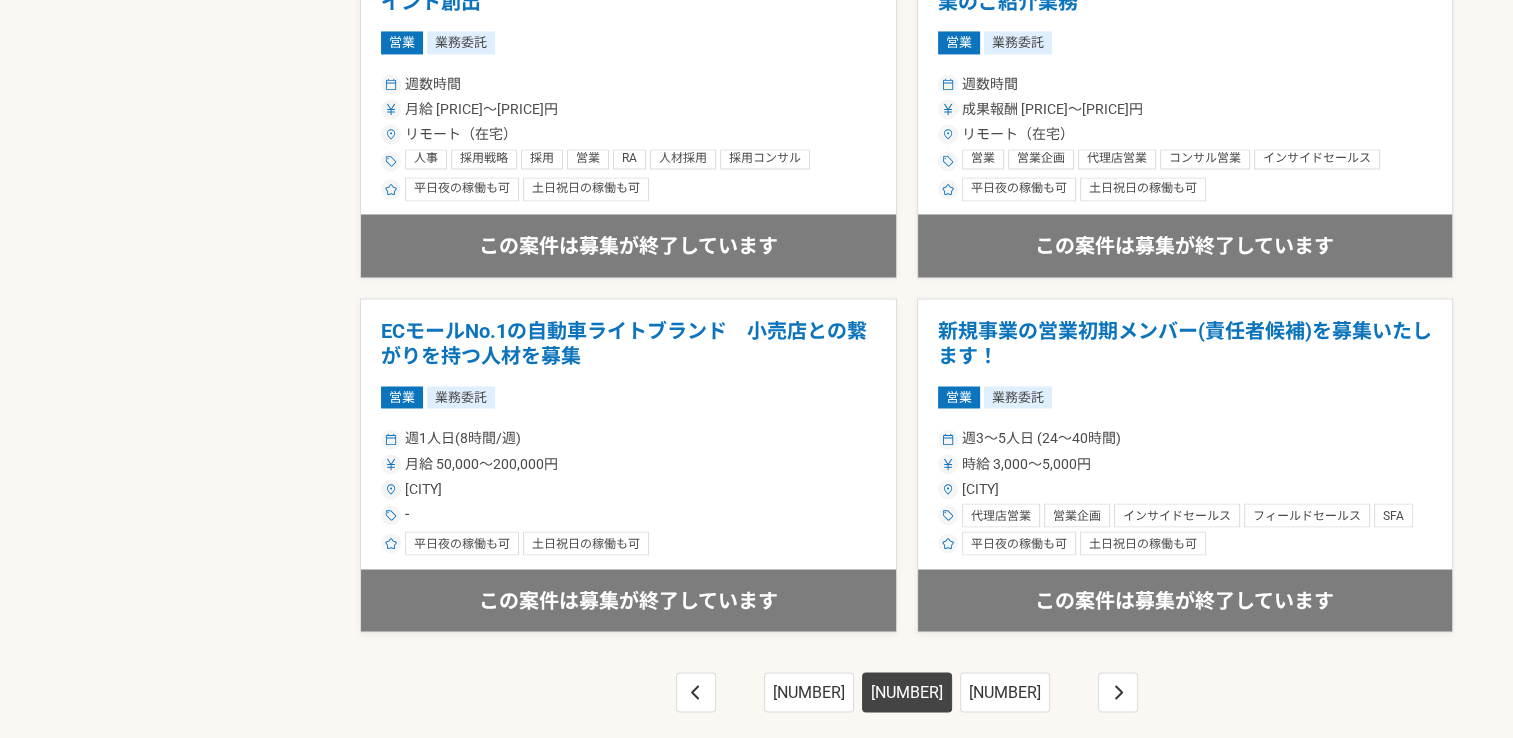 scroll, scrollTop: 3555, scrollLeft: 0, axis: vertical 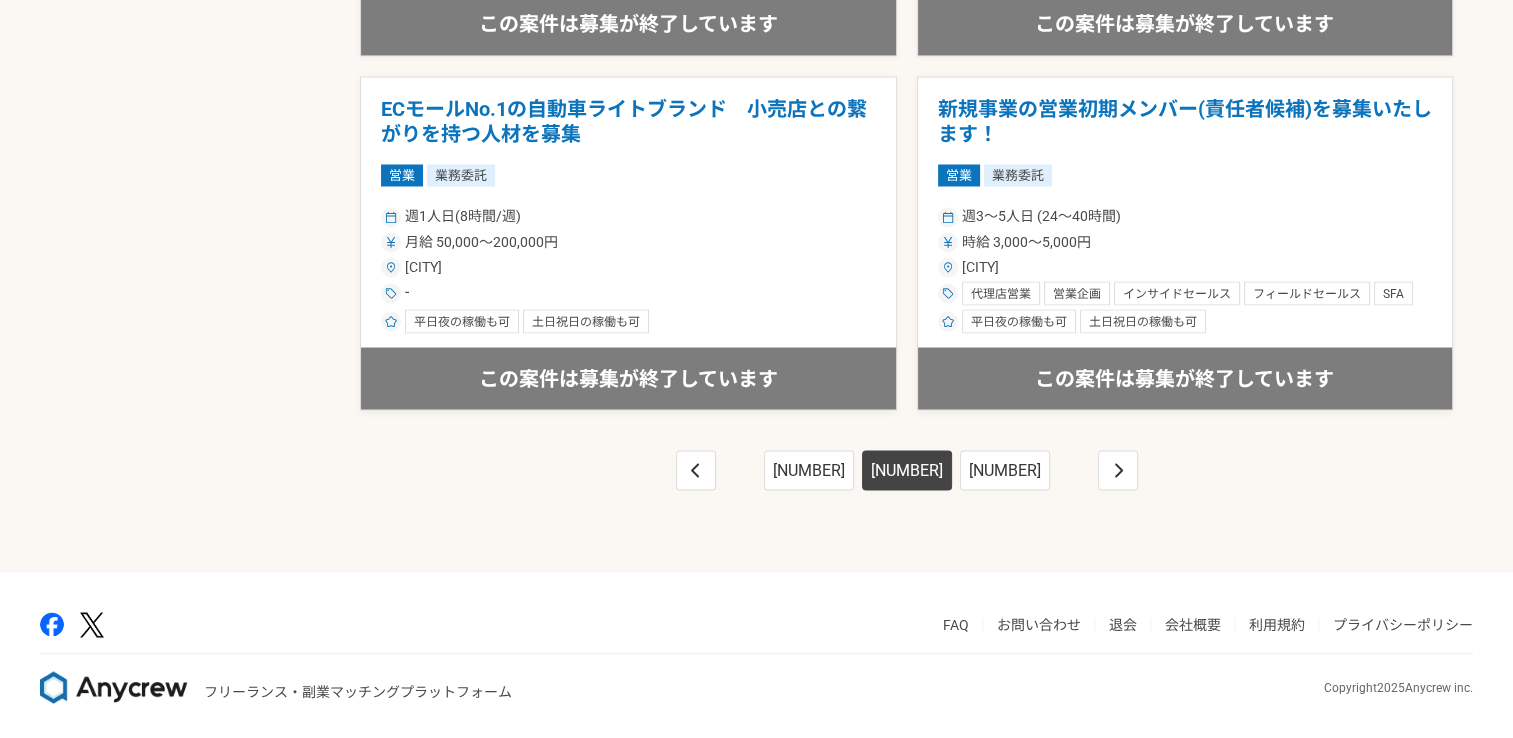 click on "3 4 5" at bounding box center (907, 470) 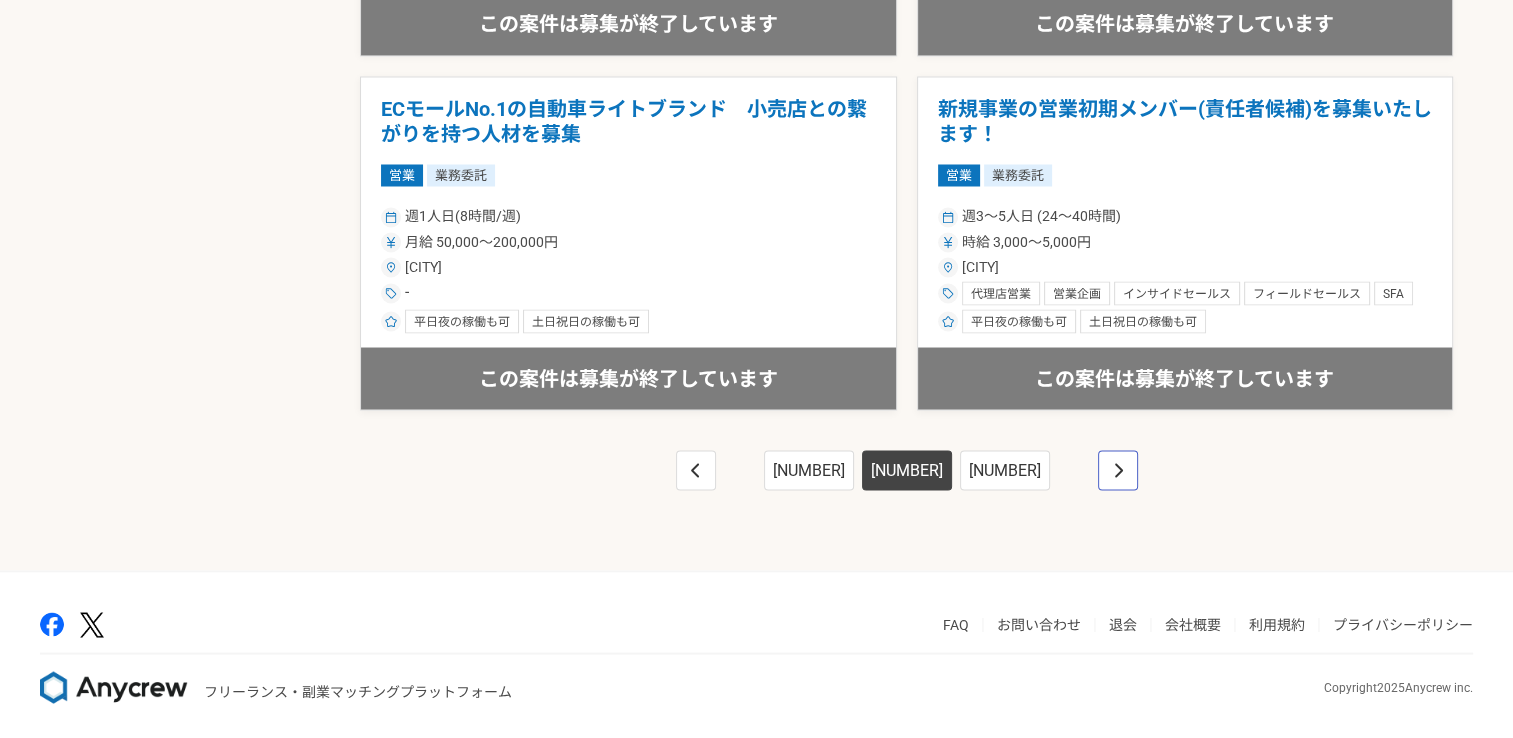 click 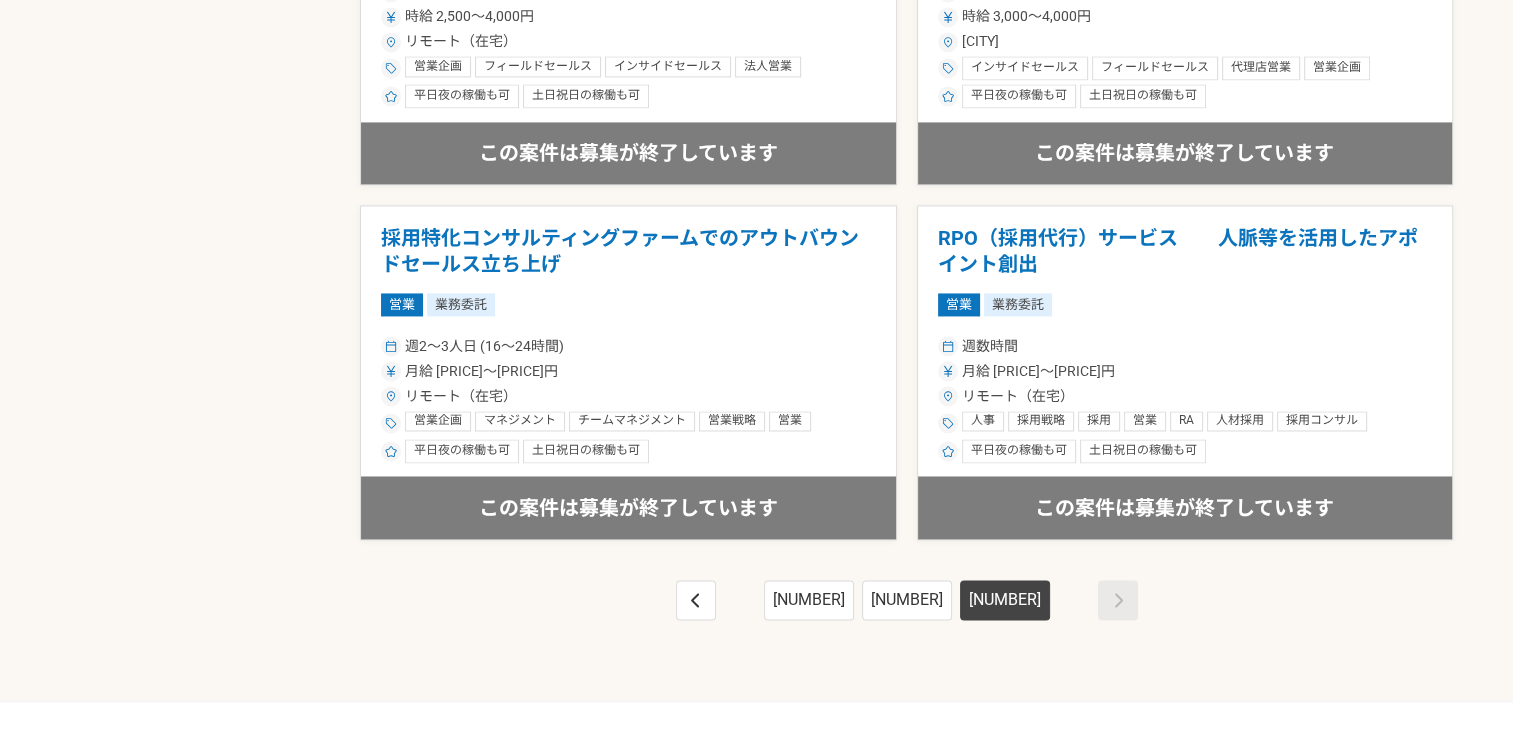 scroll, scrollTop: 3201, scrollLeft: 0, axis: vertical 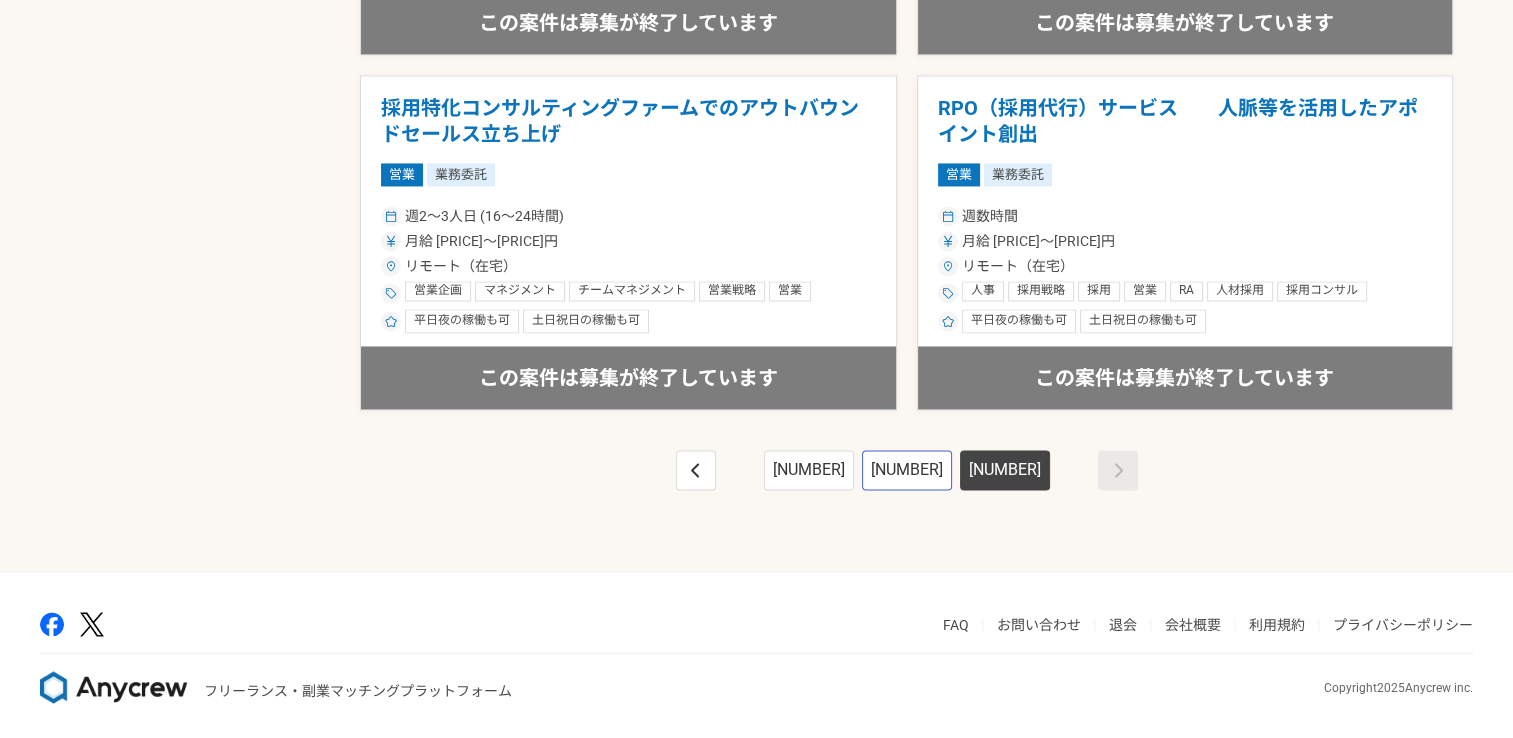 click on "4" at bounding box center (907, 470) 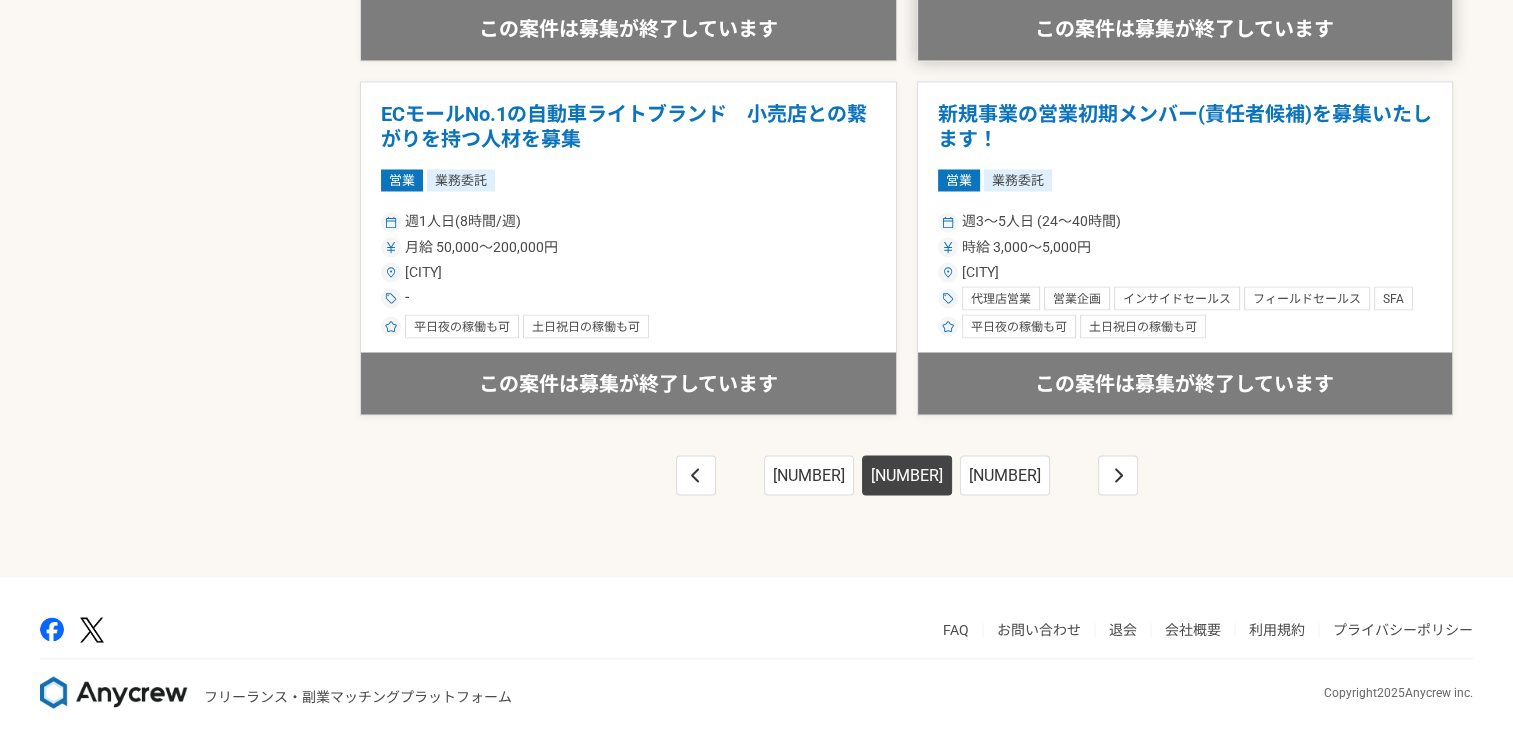 scroll, scrollTop: 3555, scrollLeft: 0, axis: vertical 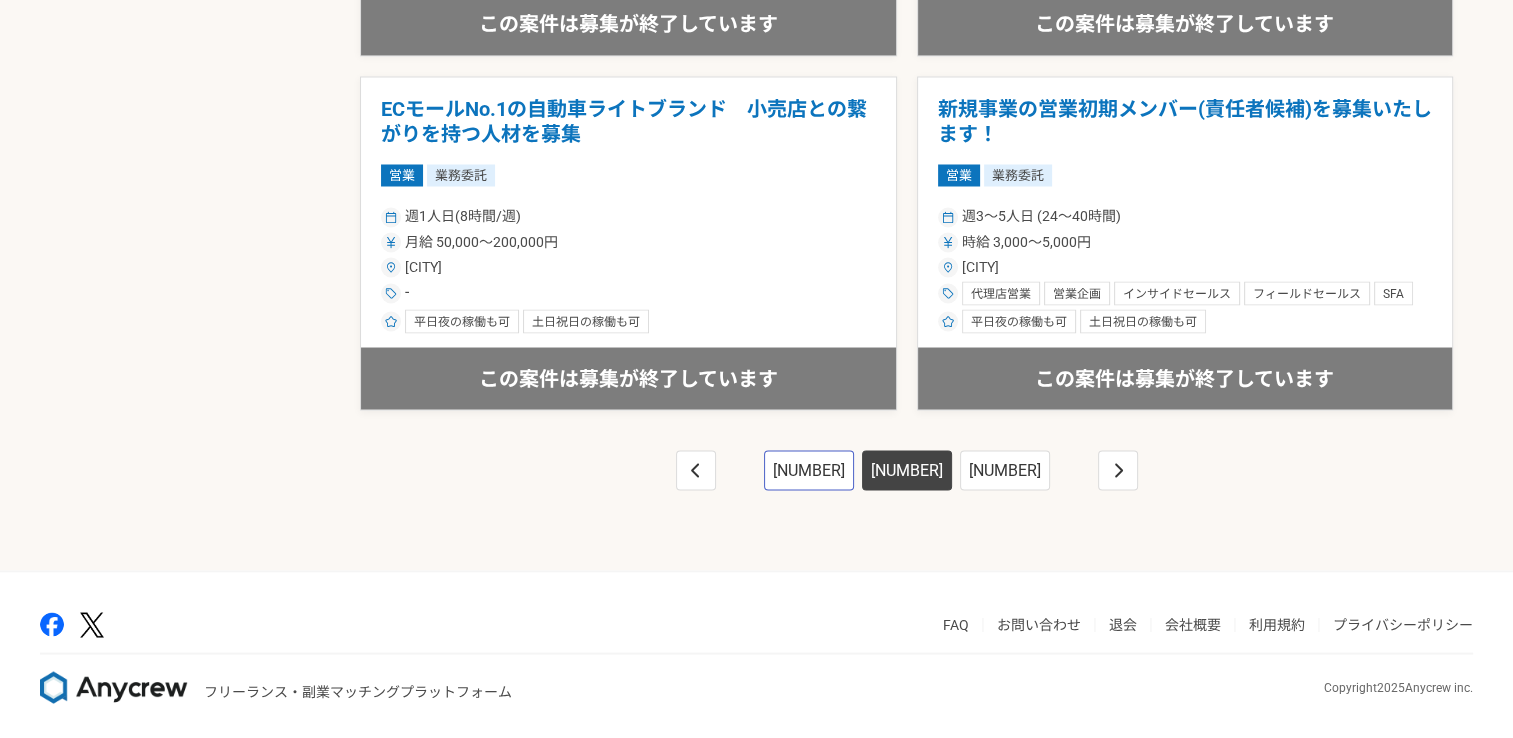 click on "3" at bounding box center (809, 470) 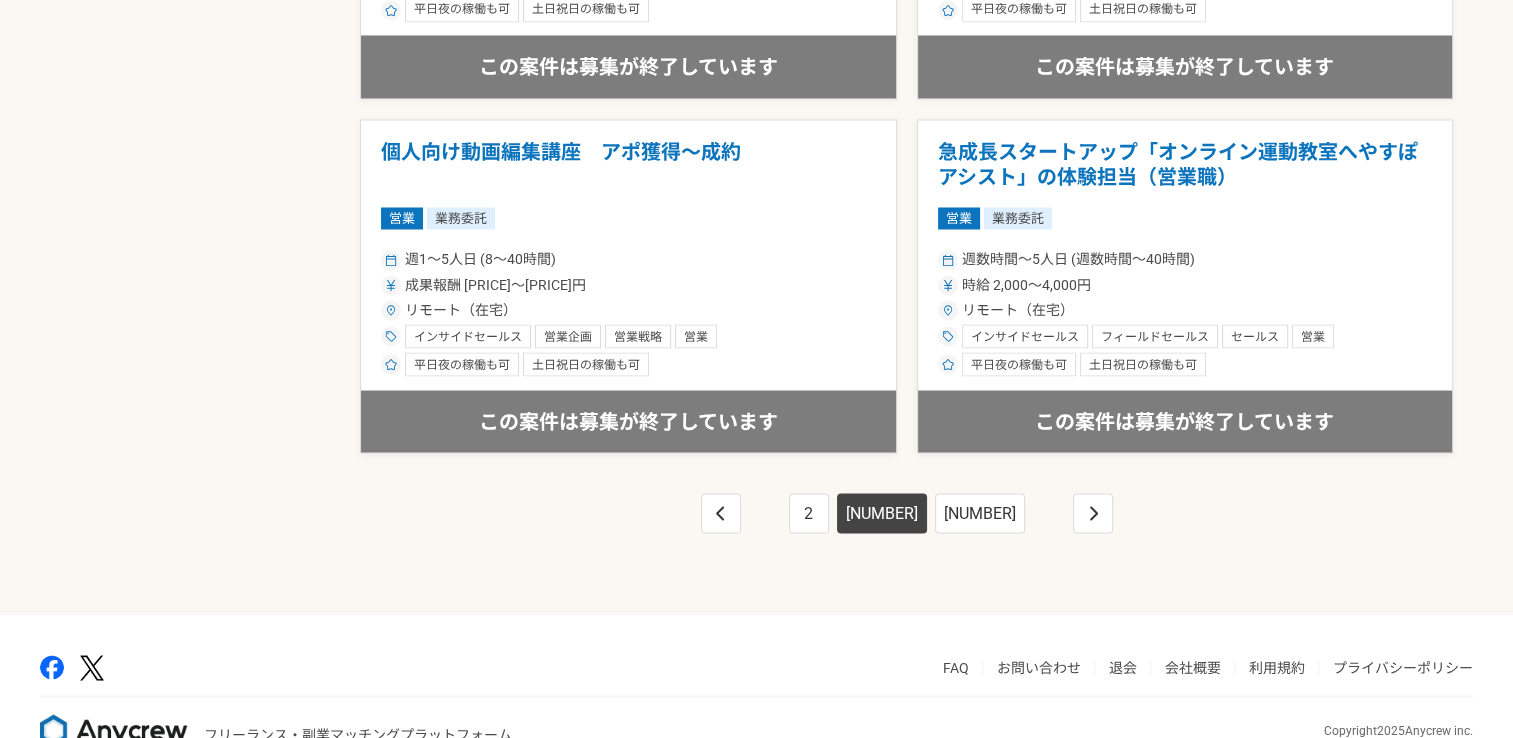 scroll, scrollTop: 3555, scrollLeft: 0, axis: vertical 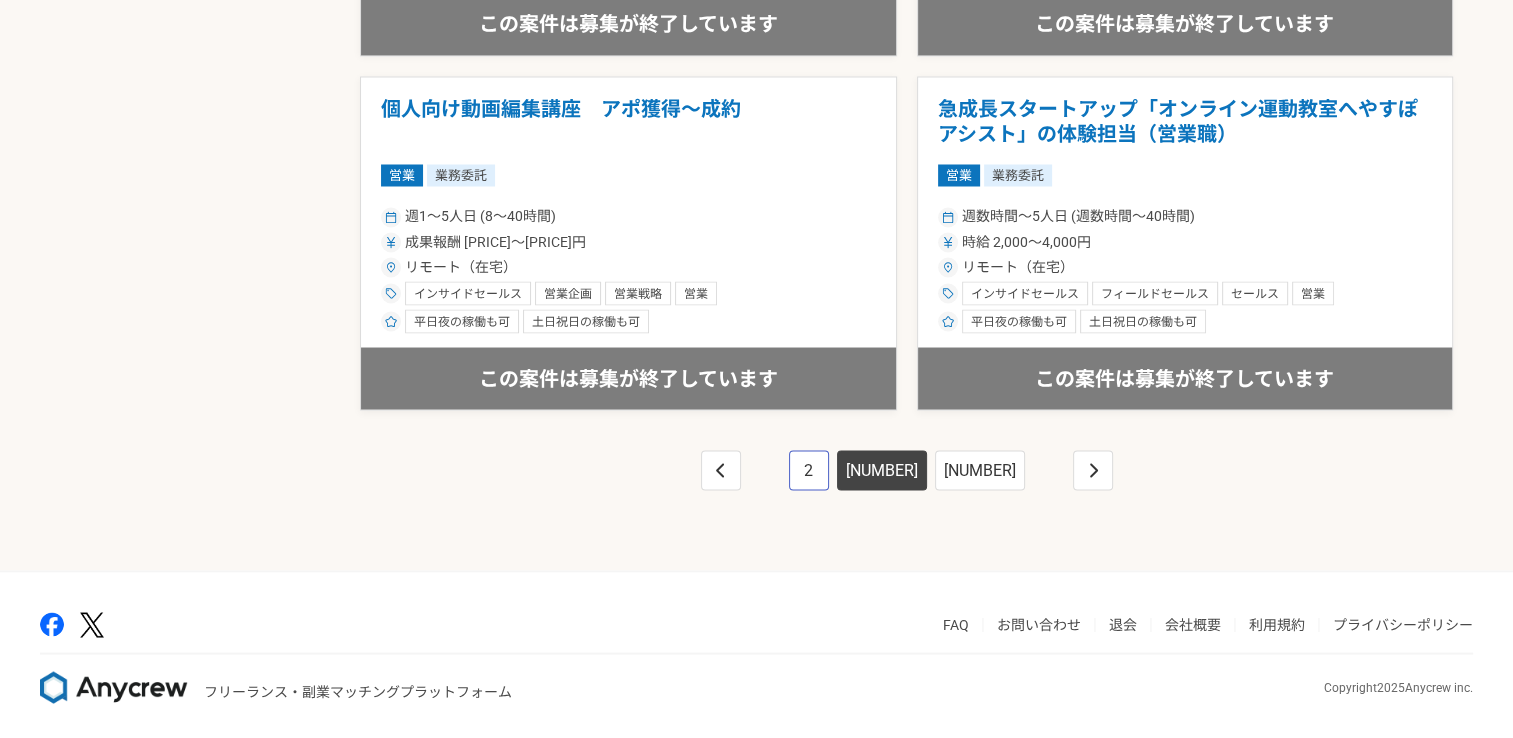 click on "2" at bounding box center [809, 470] 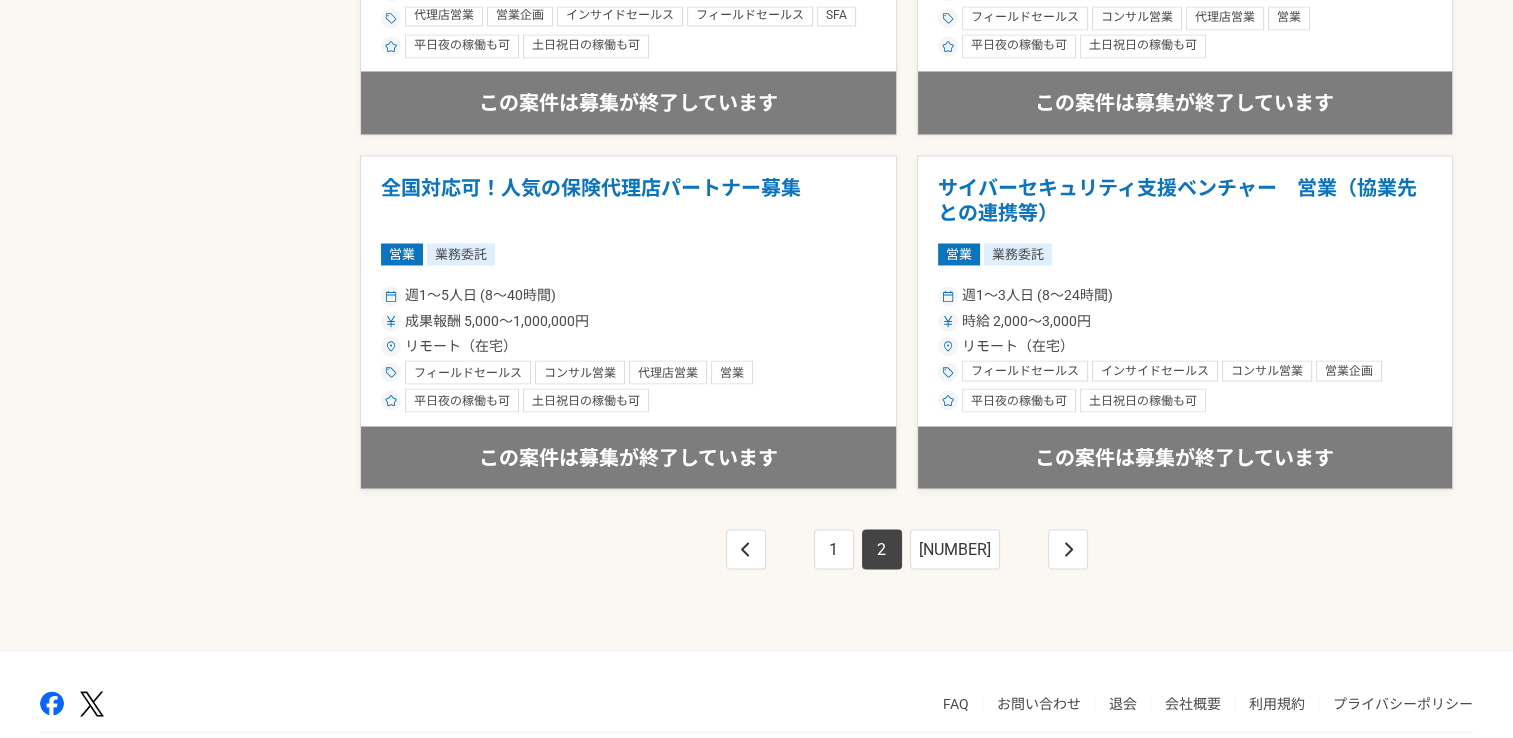 scroll, scrollTop: 3555, scrollLeft: 0, axis: vertical 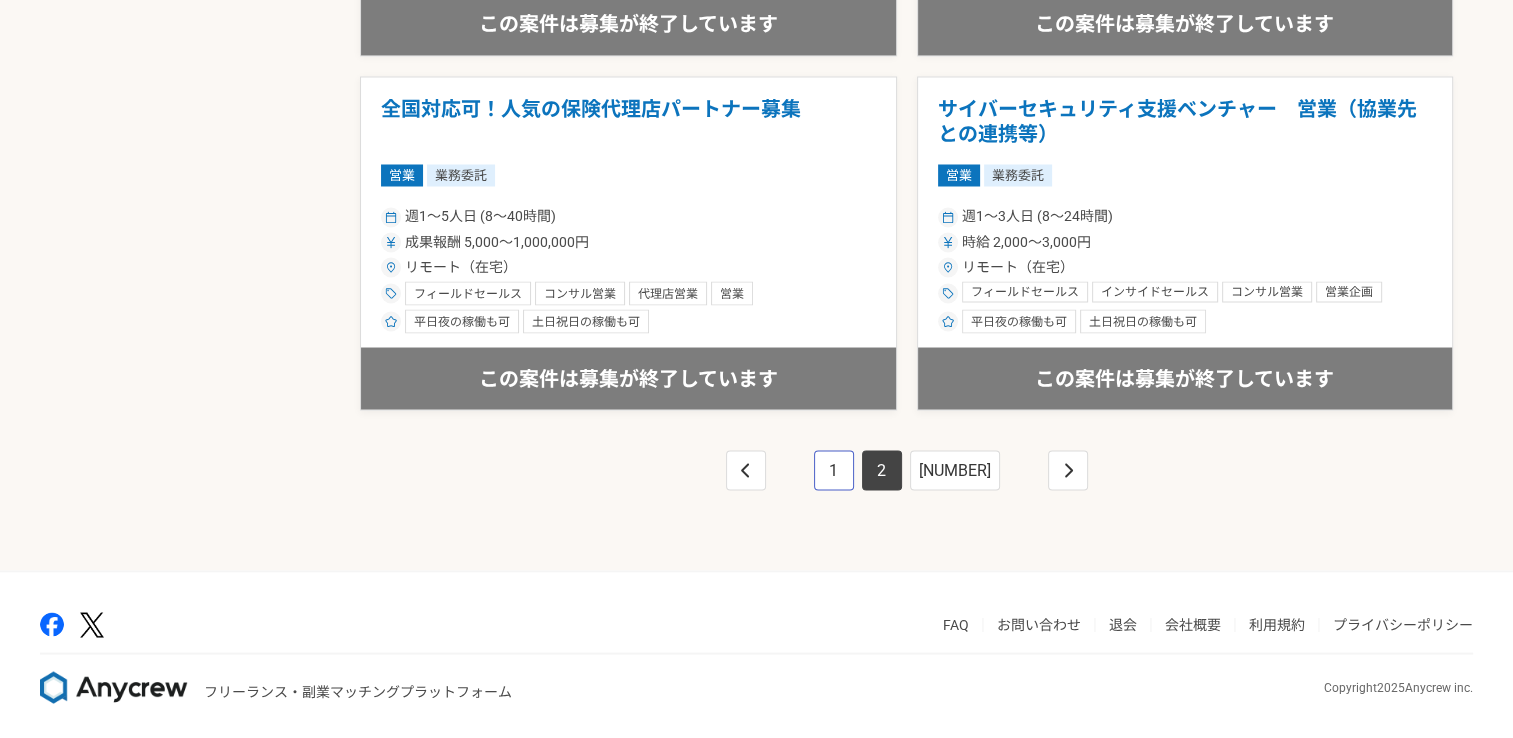 click on "1" at bounding box center (834, 470) 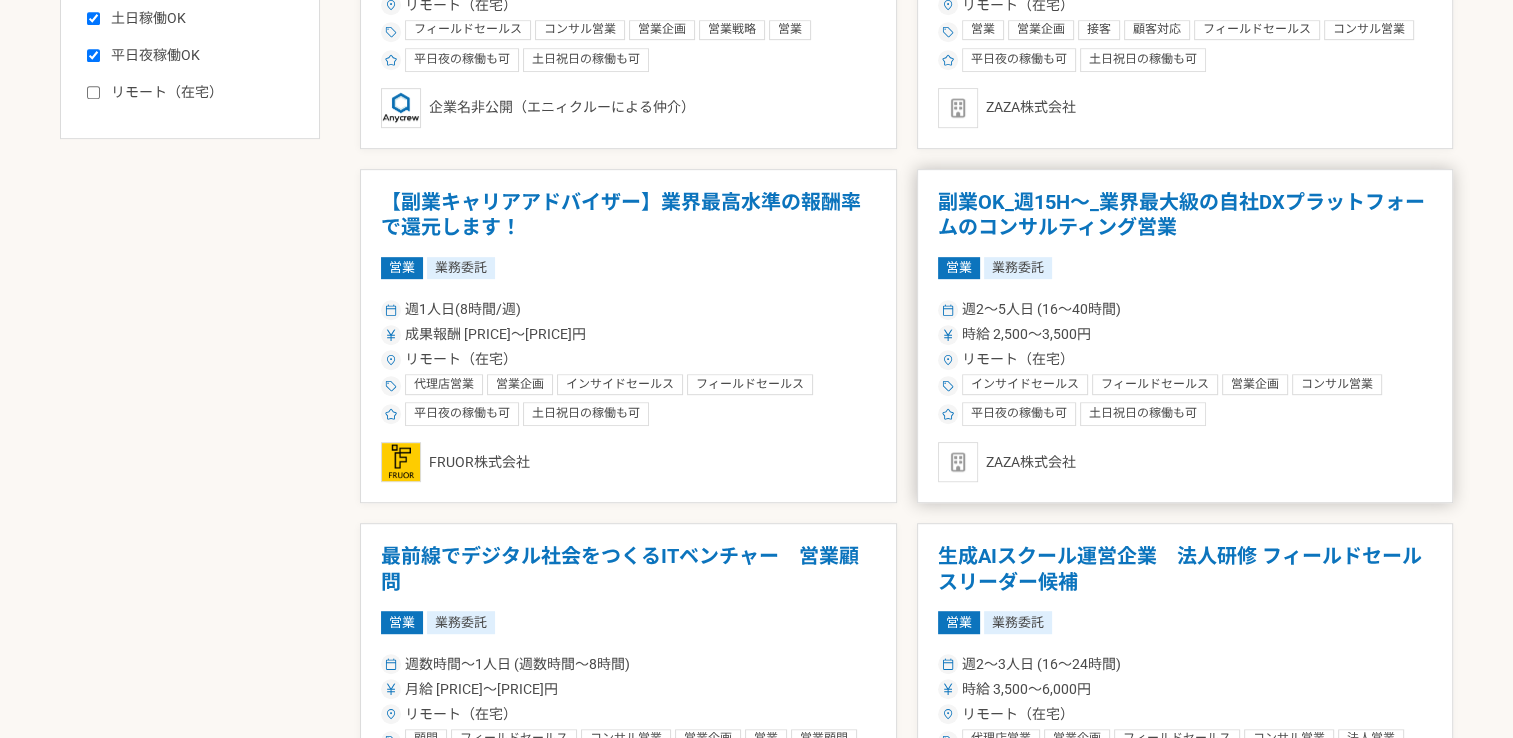scroll, scrollTop: 1088, scrollLeft: 0, axis: vertical 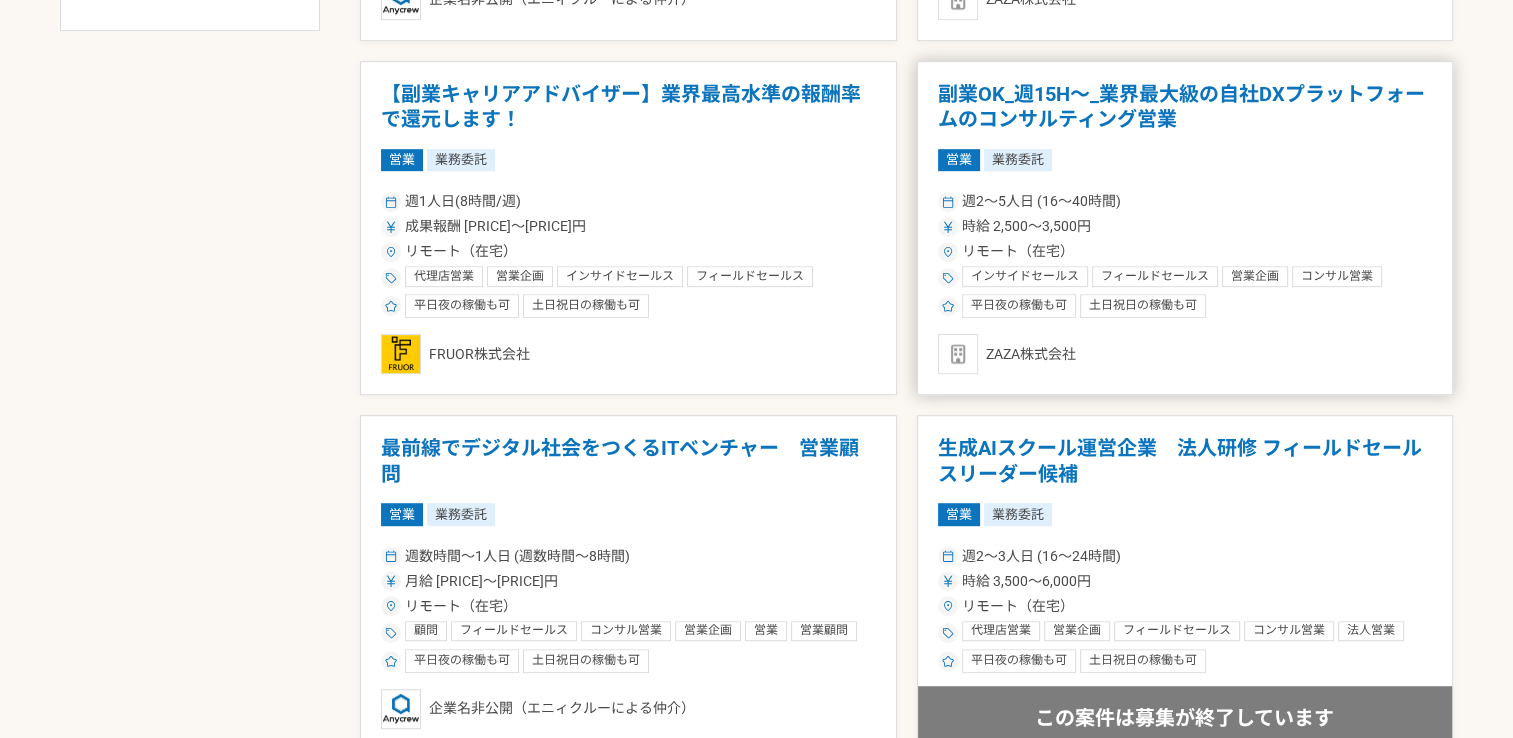 click on "副業OK_週15H〜_業界最大級の自社DXプラットフォームのコンサルティング営業" at bounding box center (1185, 107) 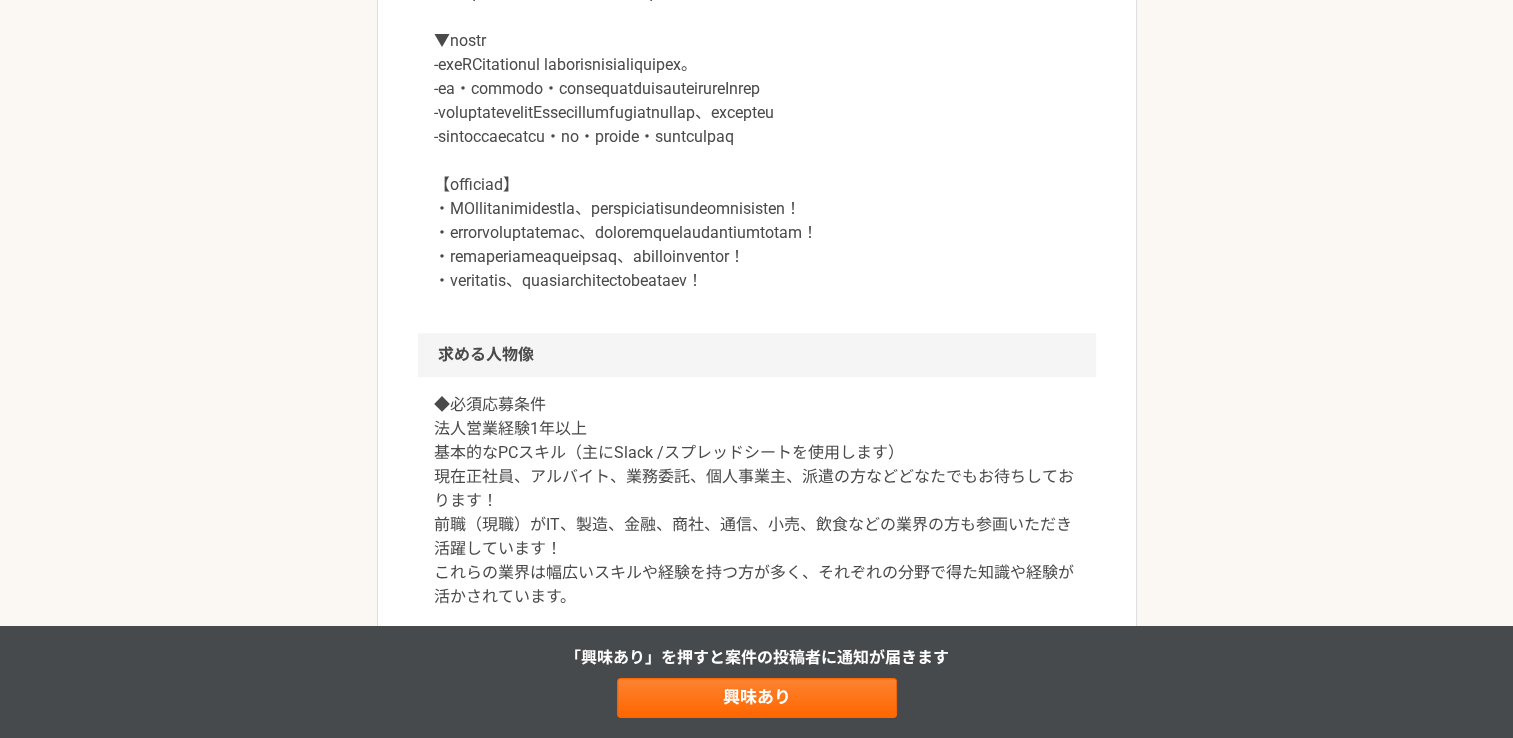 scroll, scrollTop: 1266, scrollLeft: 0, axis: vertical 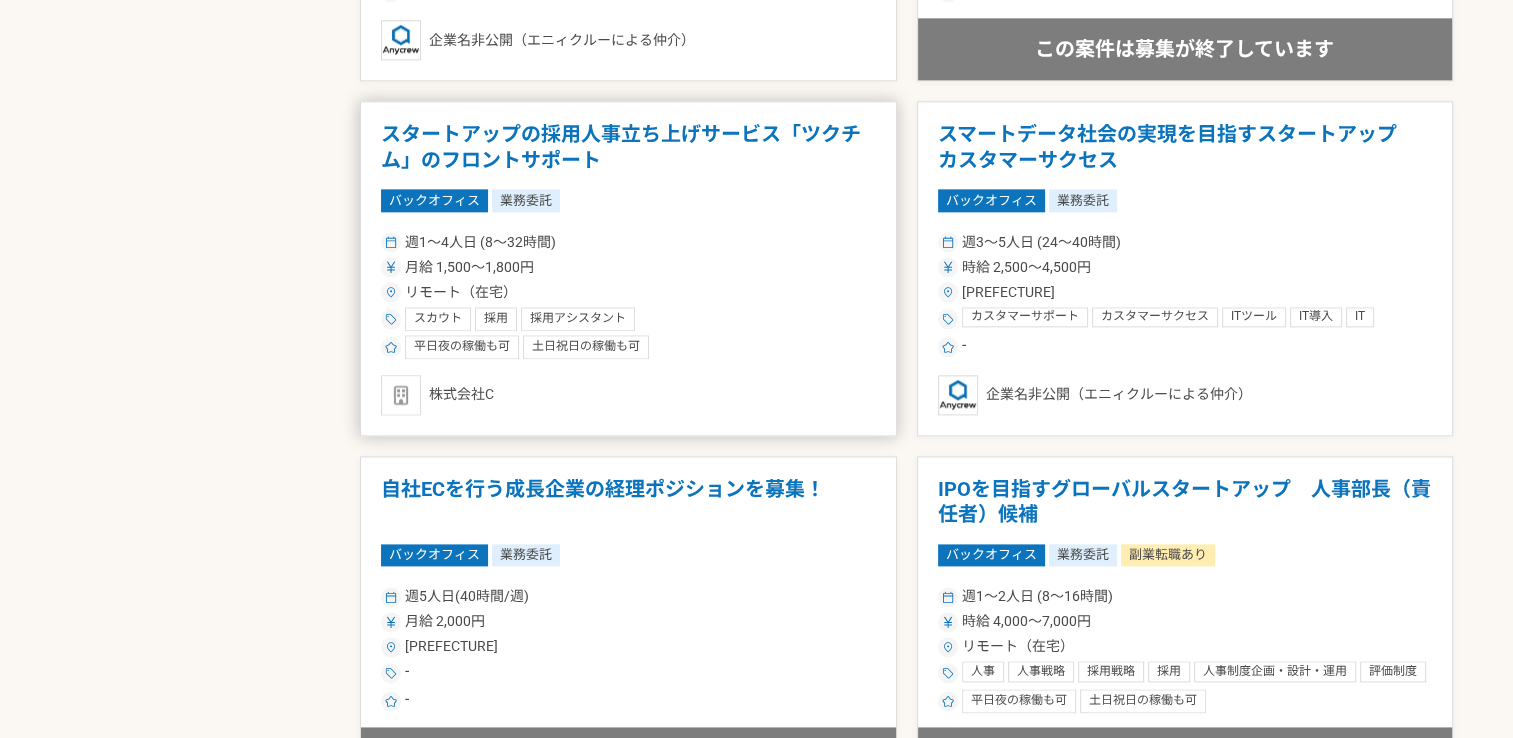click on "スタートアップの採用人事立ち上げサービス「ツクチム」のフロントサポート" at bounding box center [628, 147] 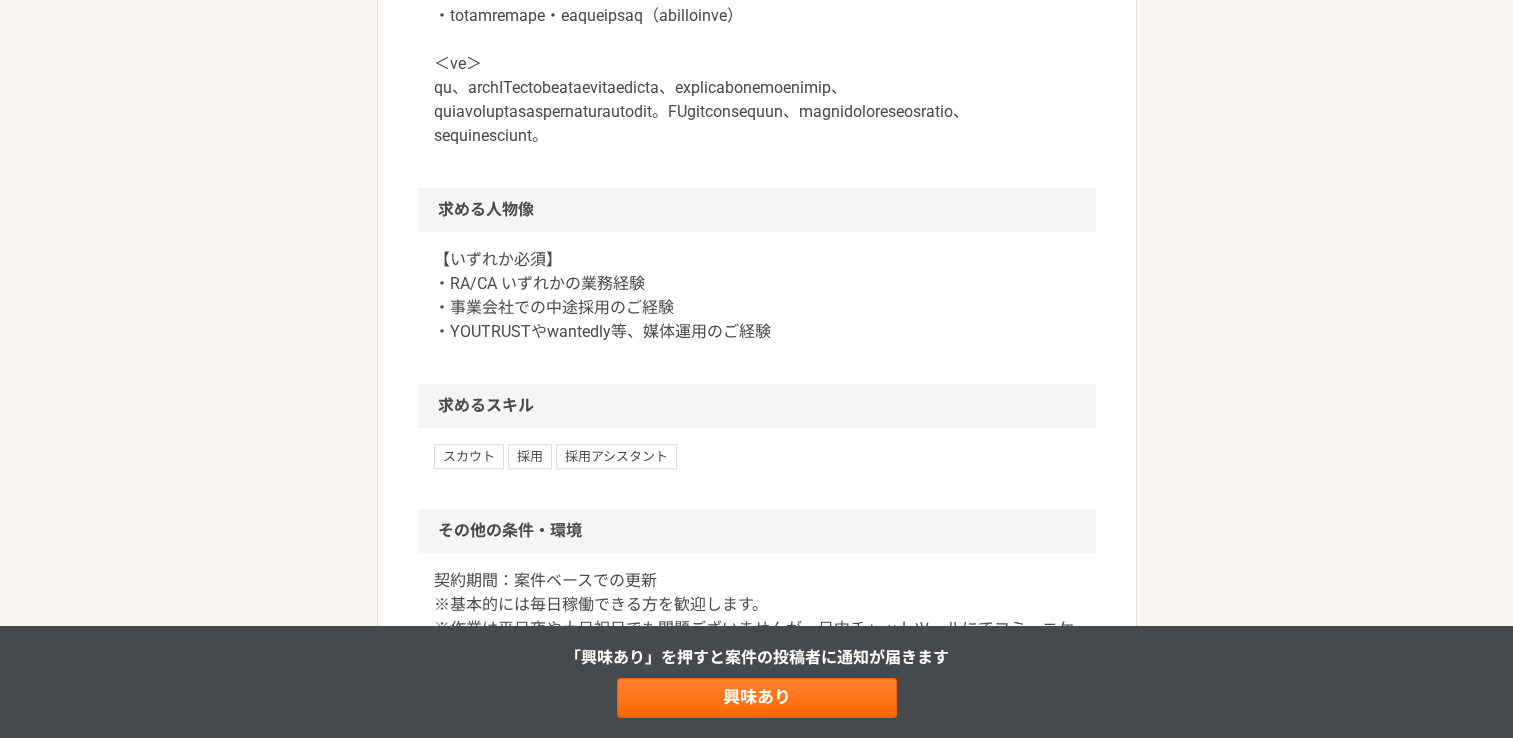 scroll, scrollTop: 1200, scrollLeft: 0, axis: vertical 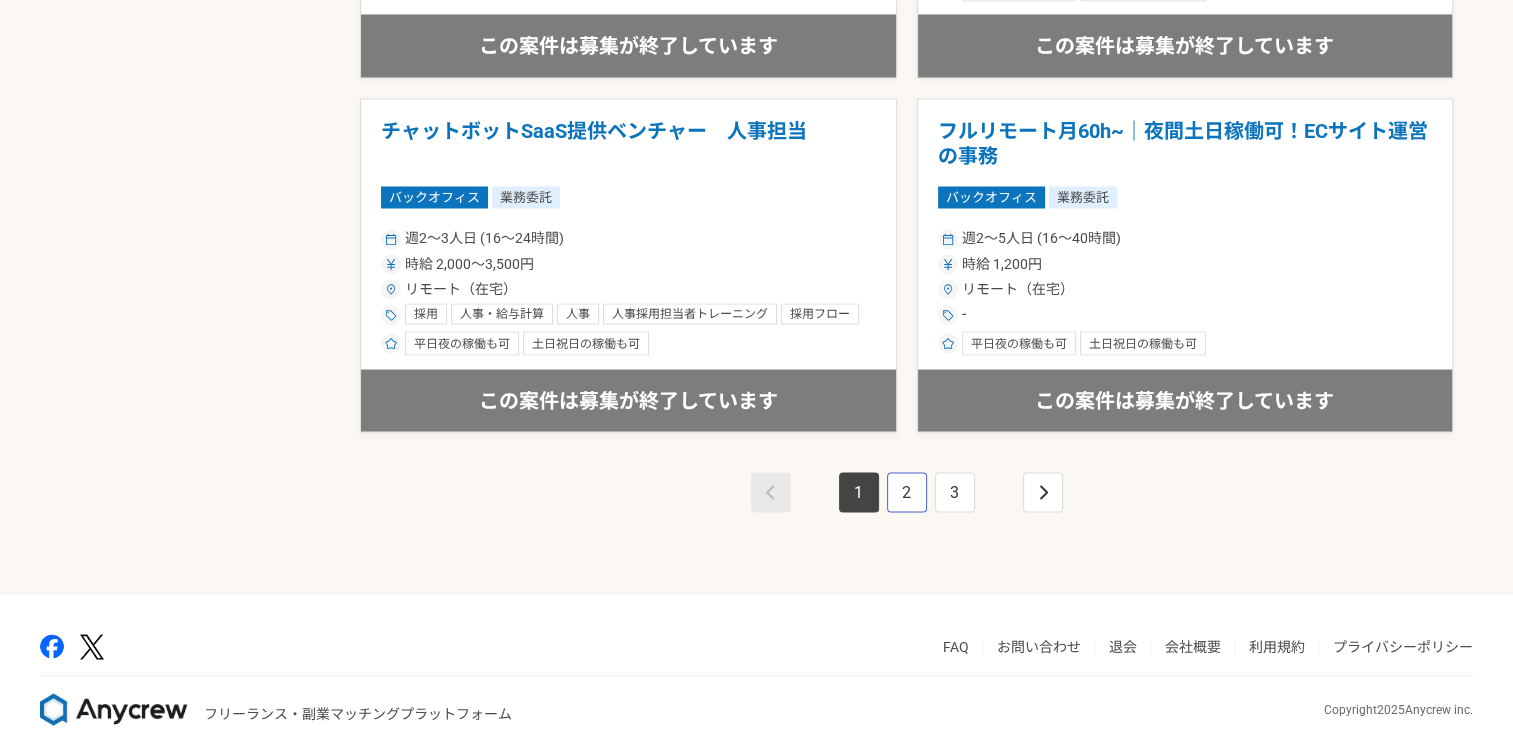 click on "2" at bounding box center (907, 492) 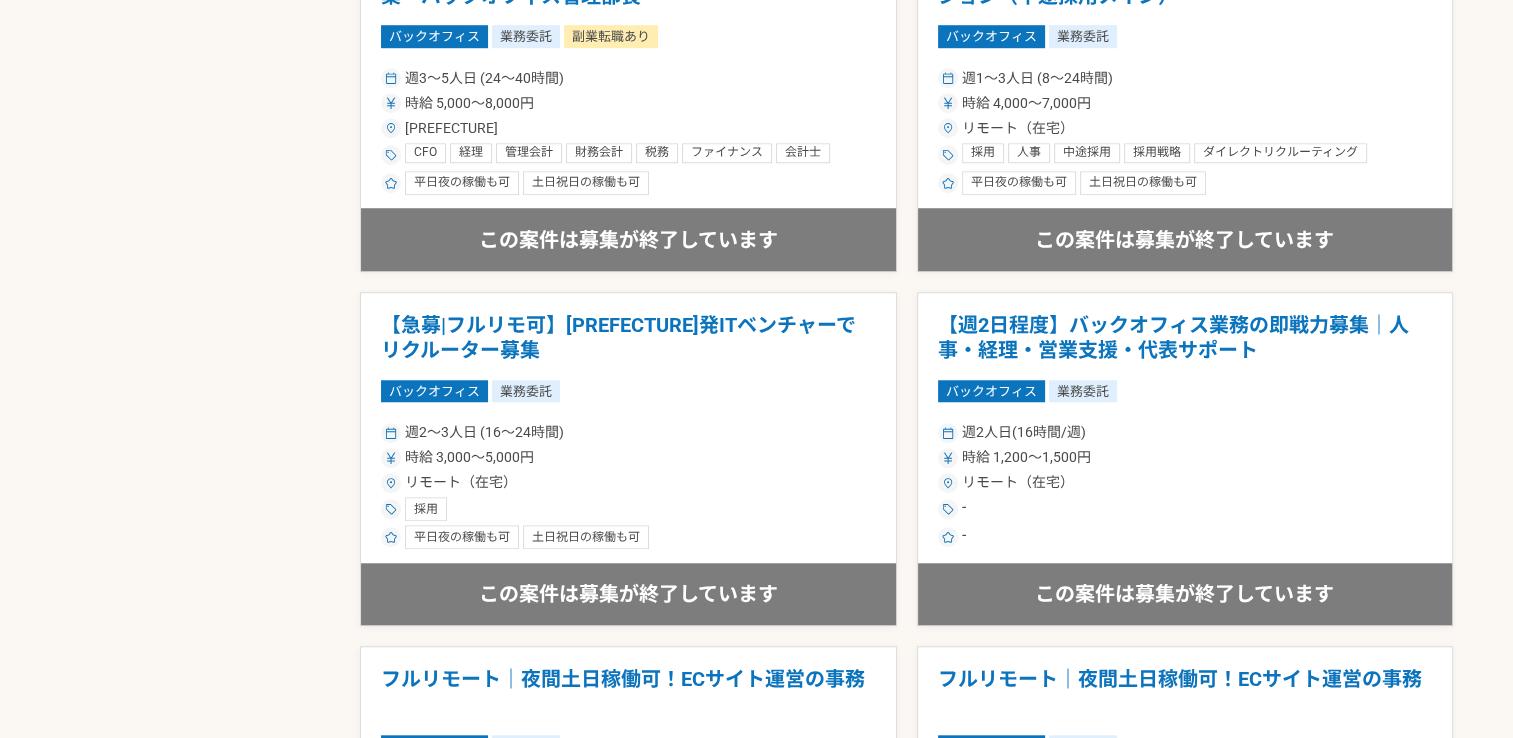 scroll, scrollTop: 1800, scrollLeft: 0, axis: vertical 